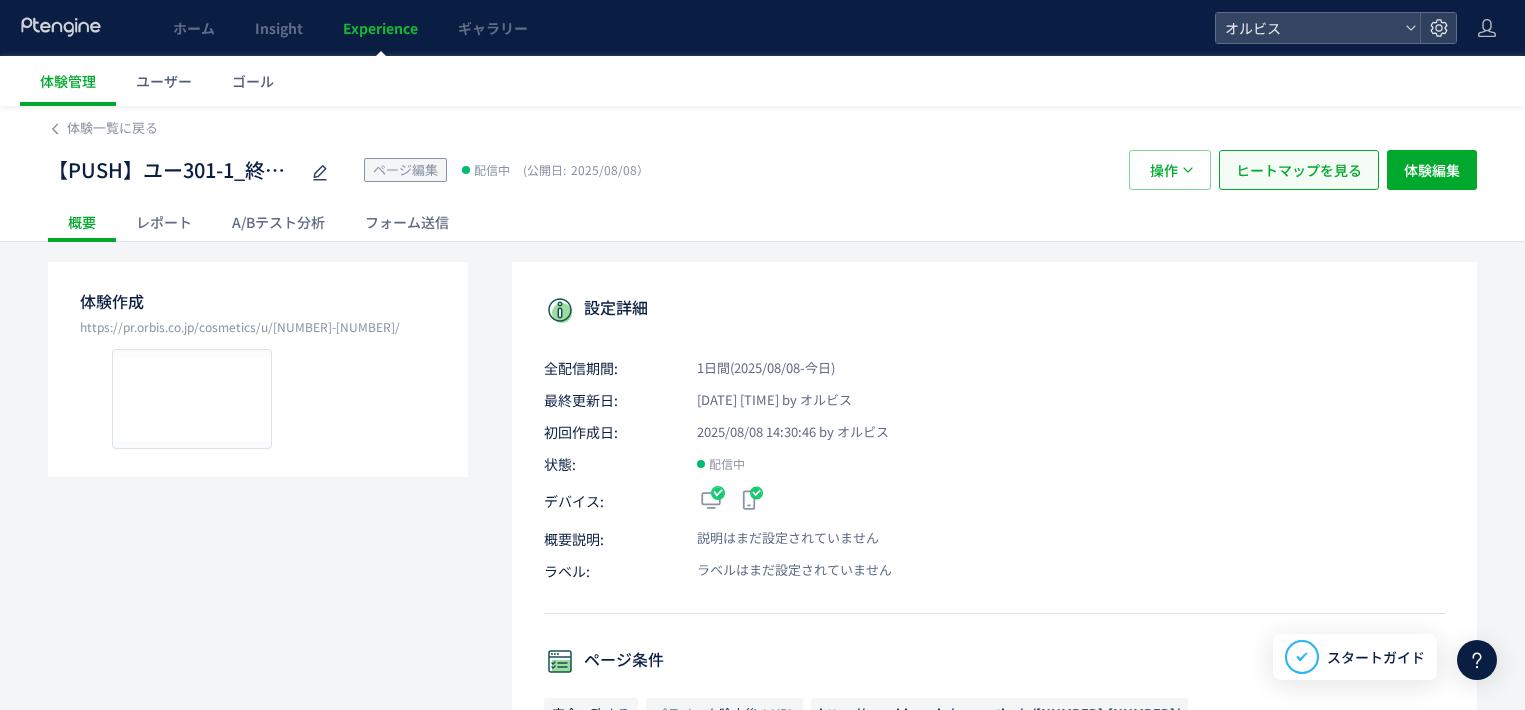 scroll, scrollTop: 0, scrollLeft: 0, axis: both 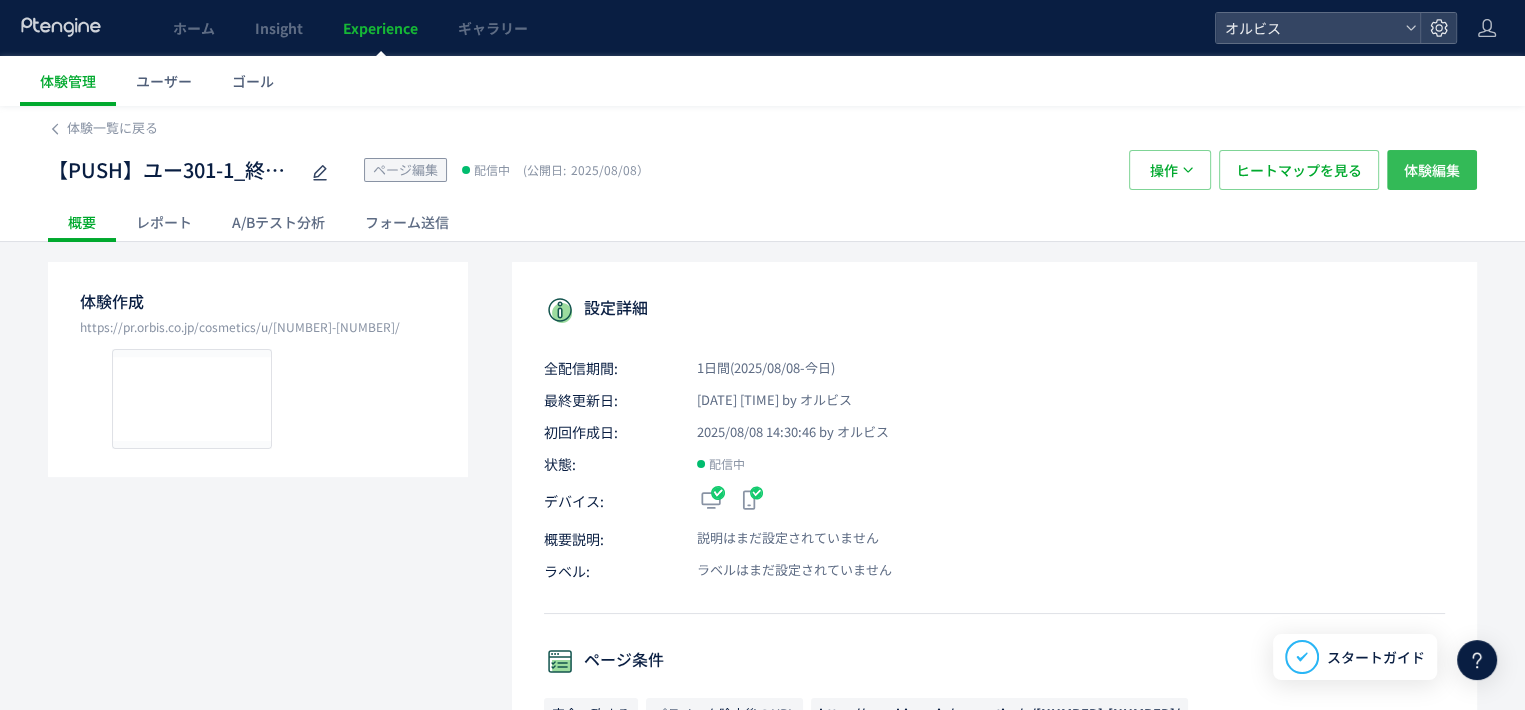 click on "体験編集" 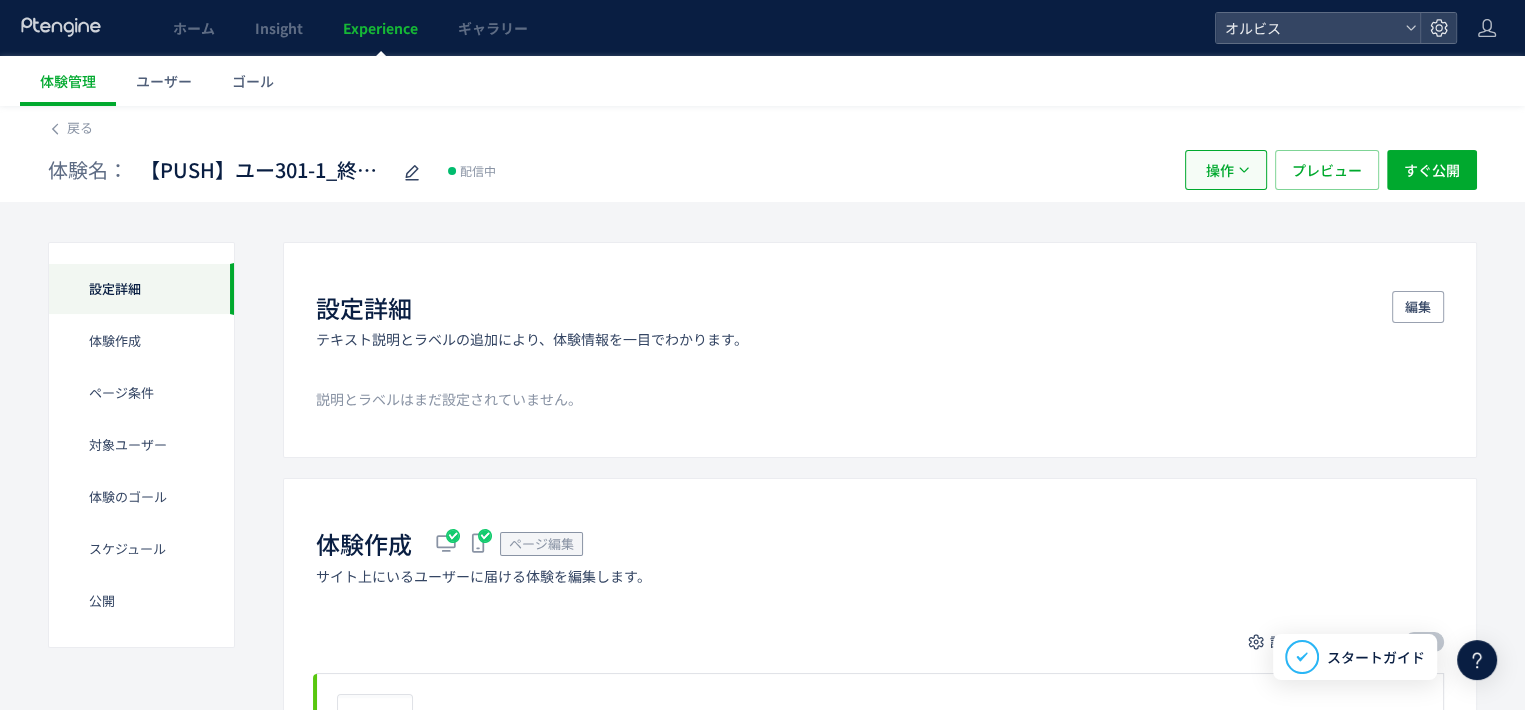 click on "操作" at bounding box center (1220, 170) 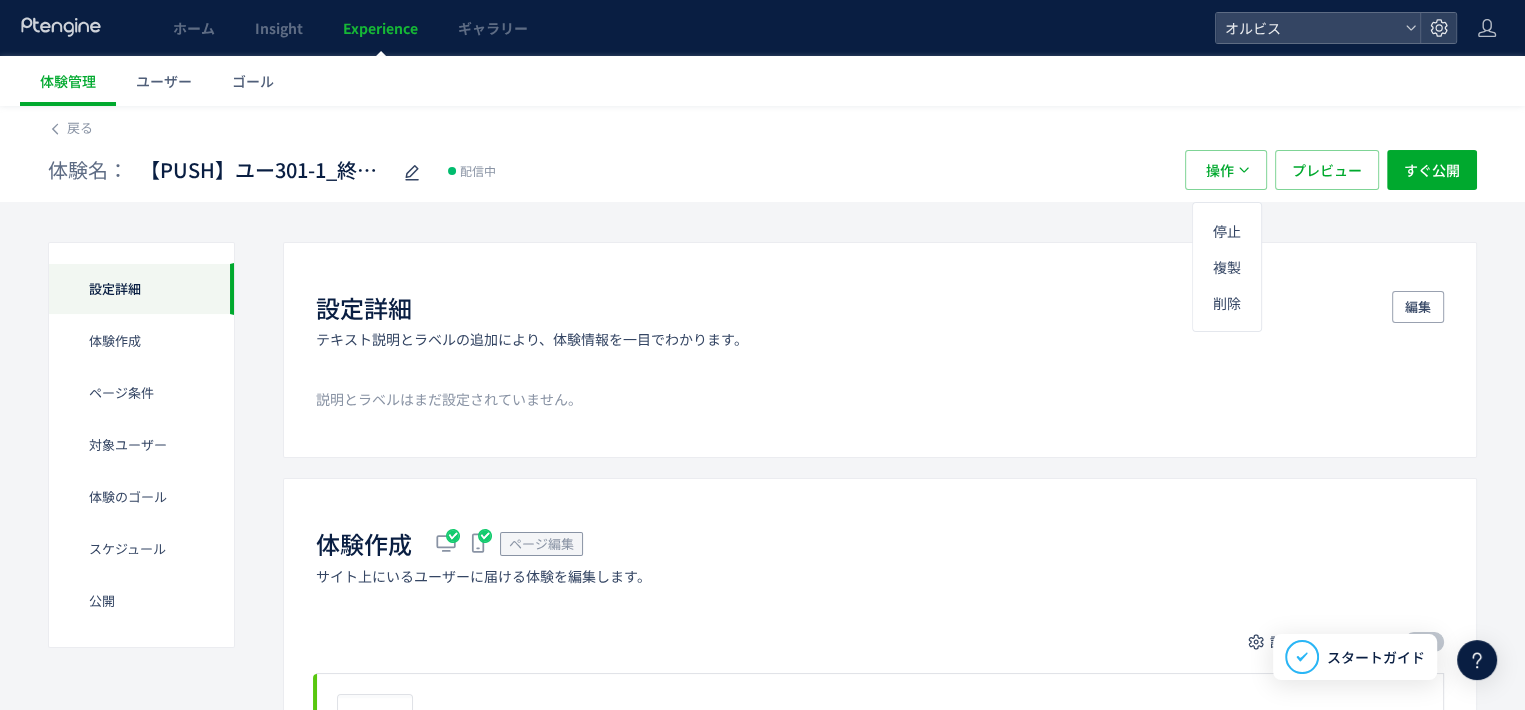 click on "体験名： 【PUSH】ユー301-1_終売訴求 配信中" at bounding box center [606, 170] 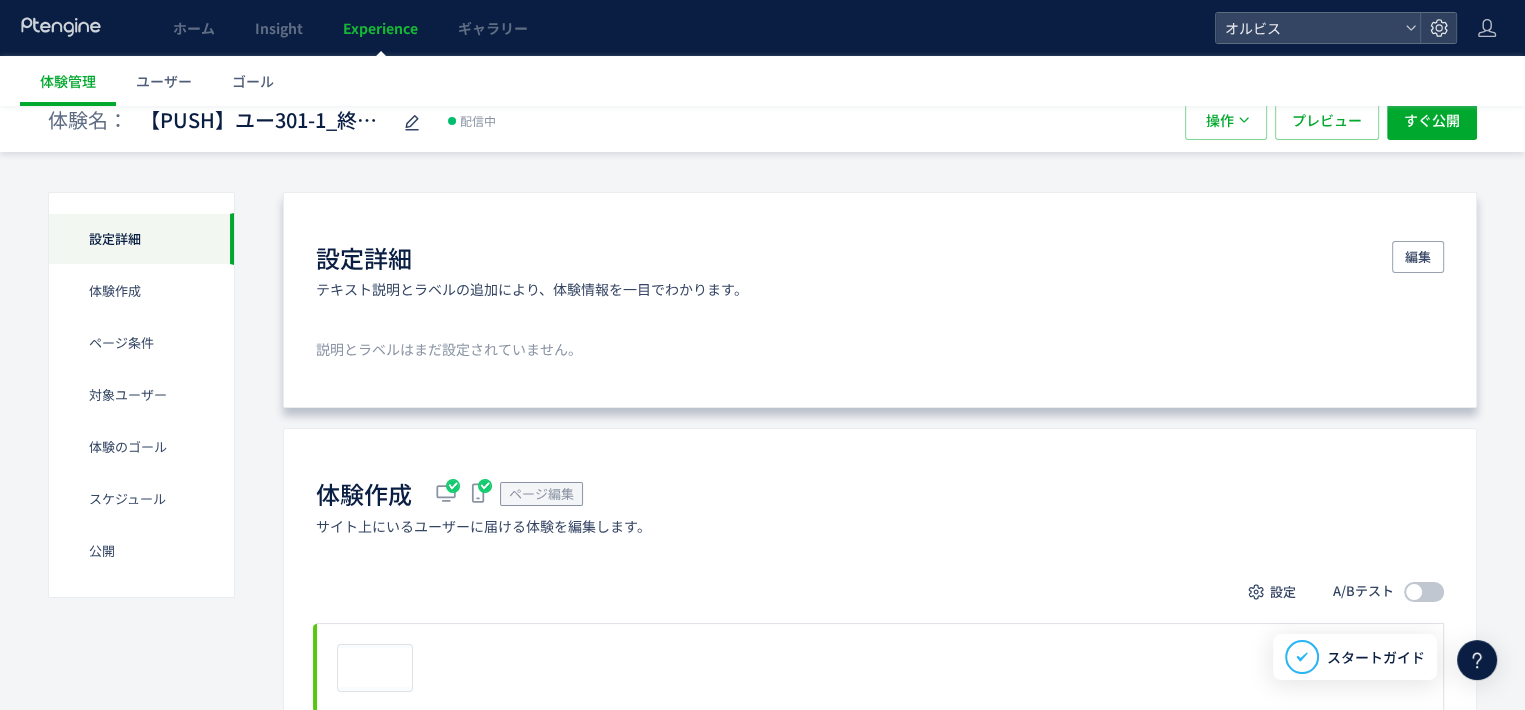 scroll, scrollTop: 0, scrollLeft: 0, axis: both 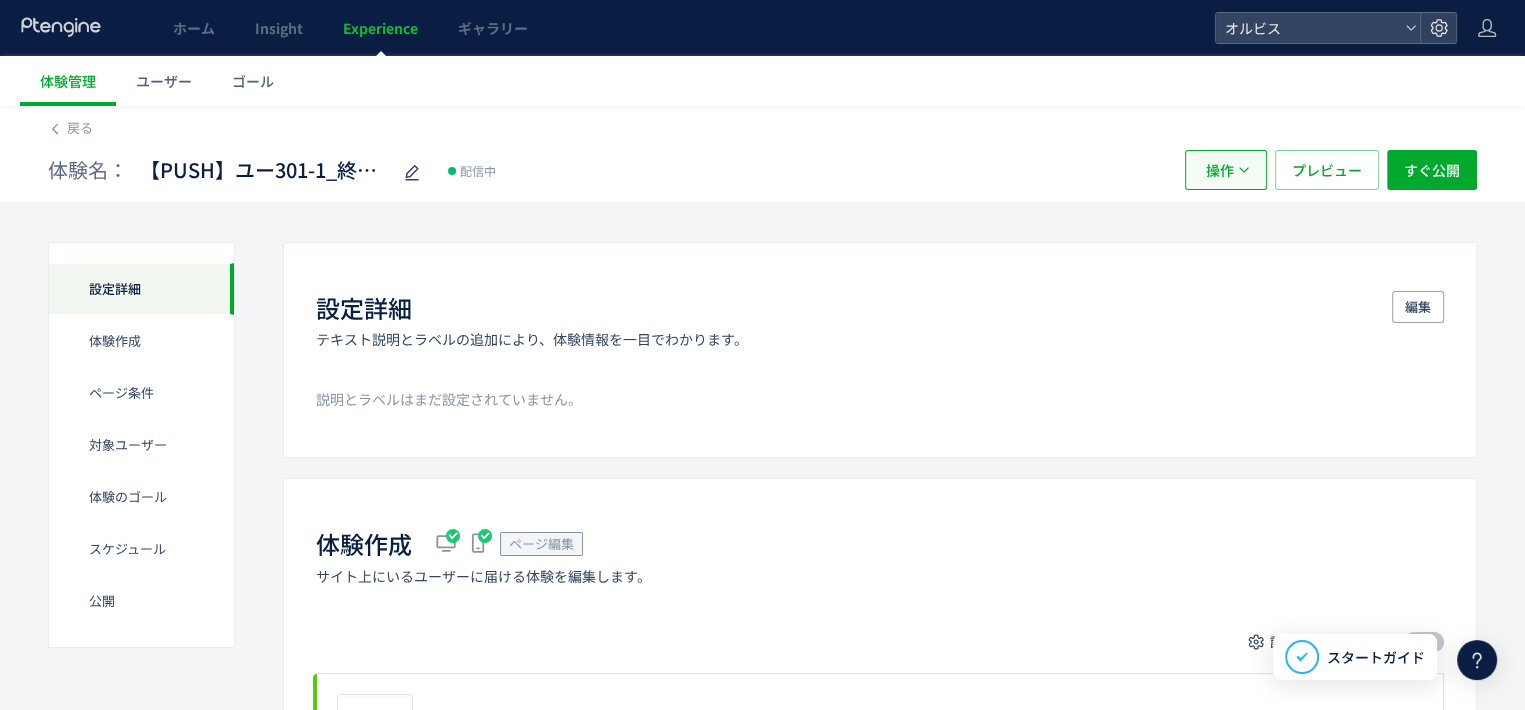 click on "操作" at bounding box center (1220, 170) 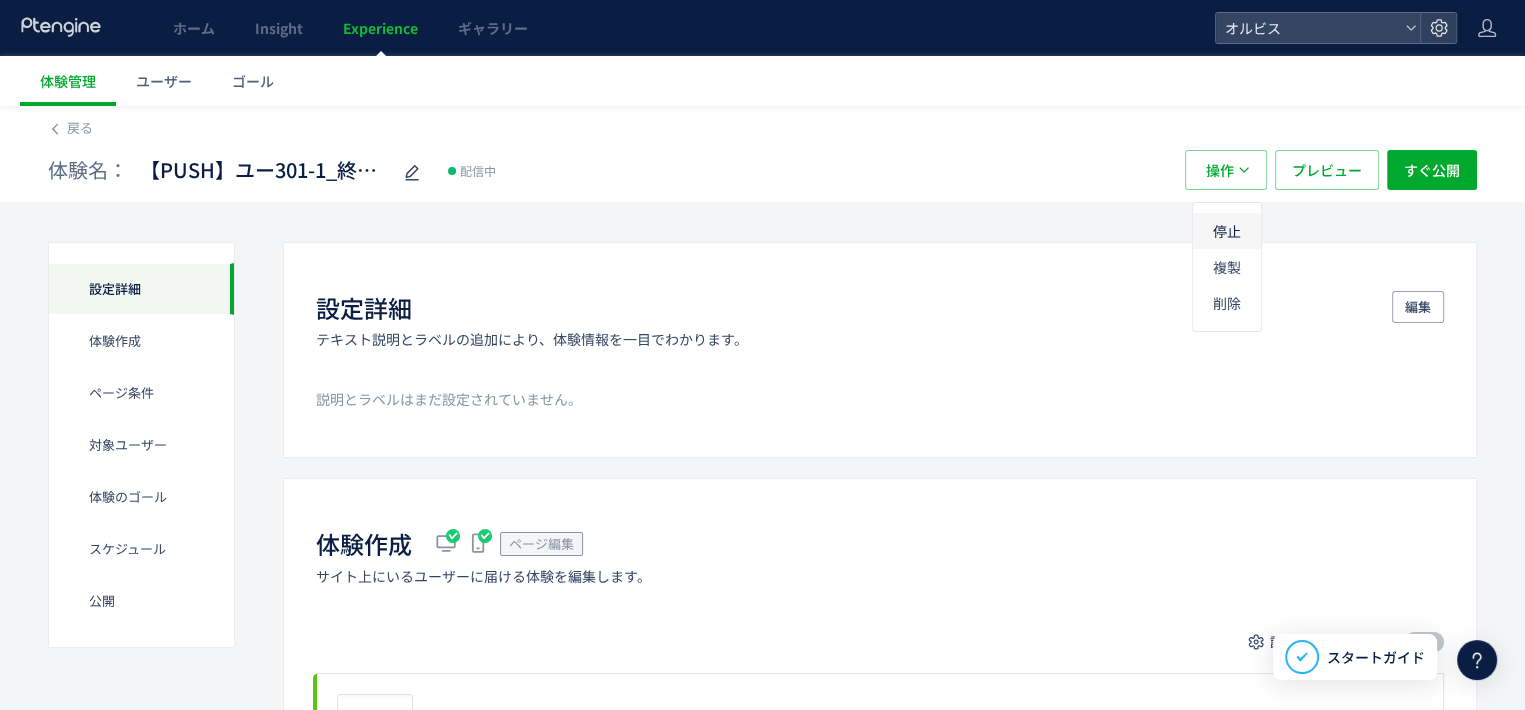 click on "停止" 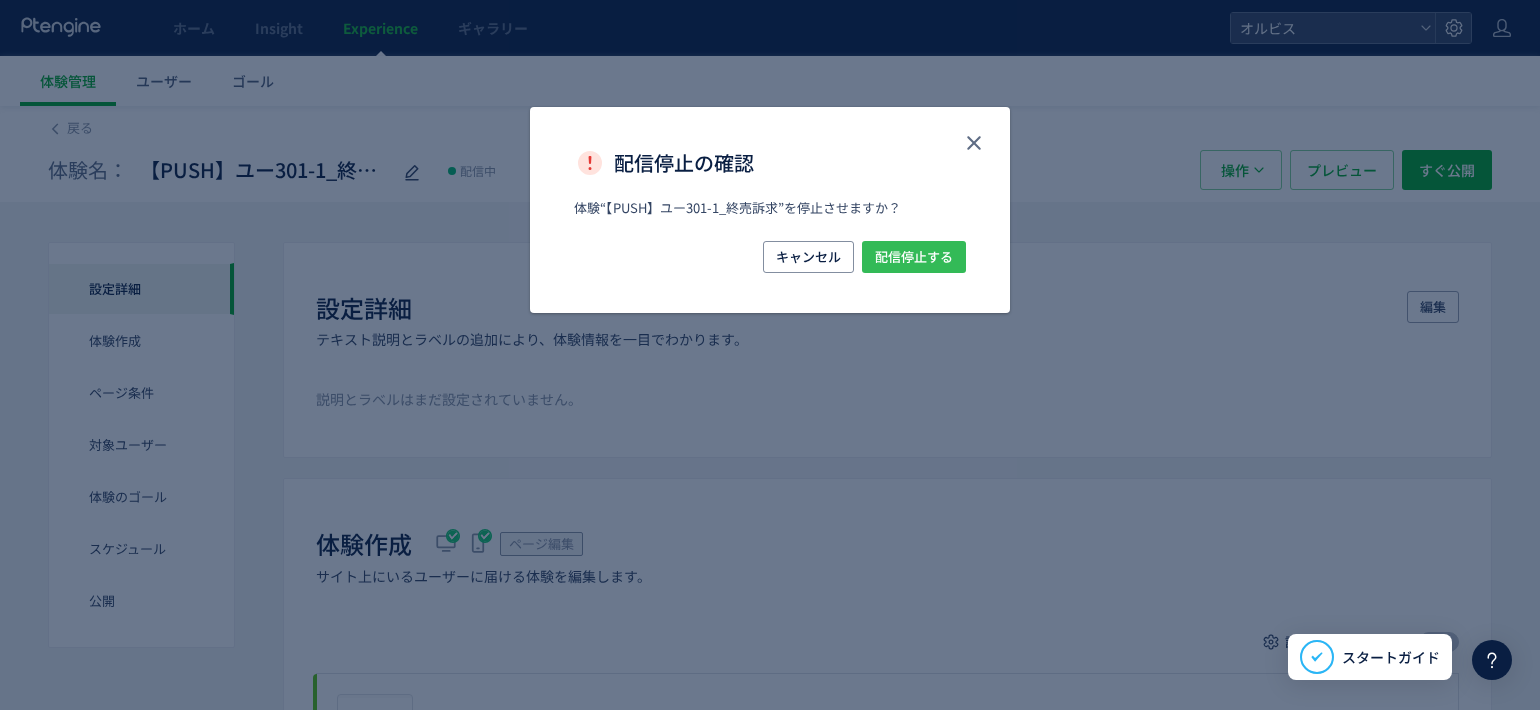 click on "配信停止する" at bounding box center (914, 257) 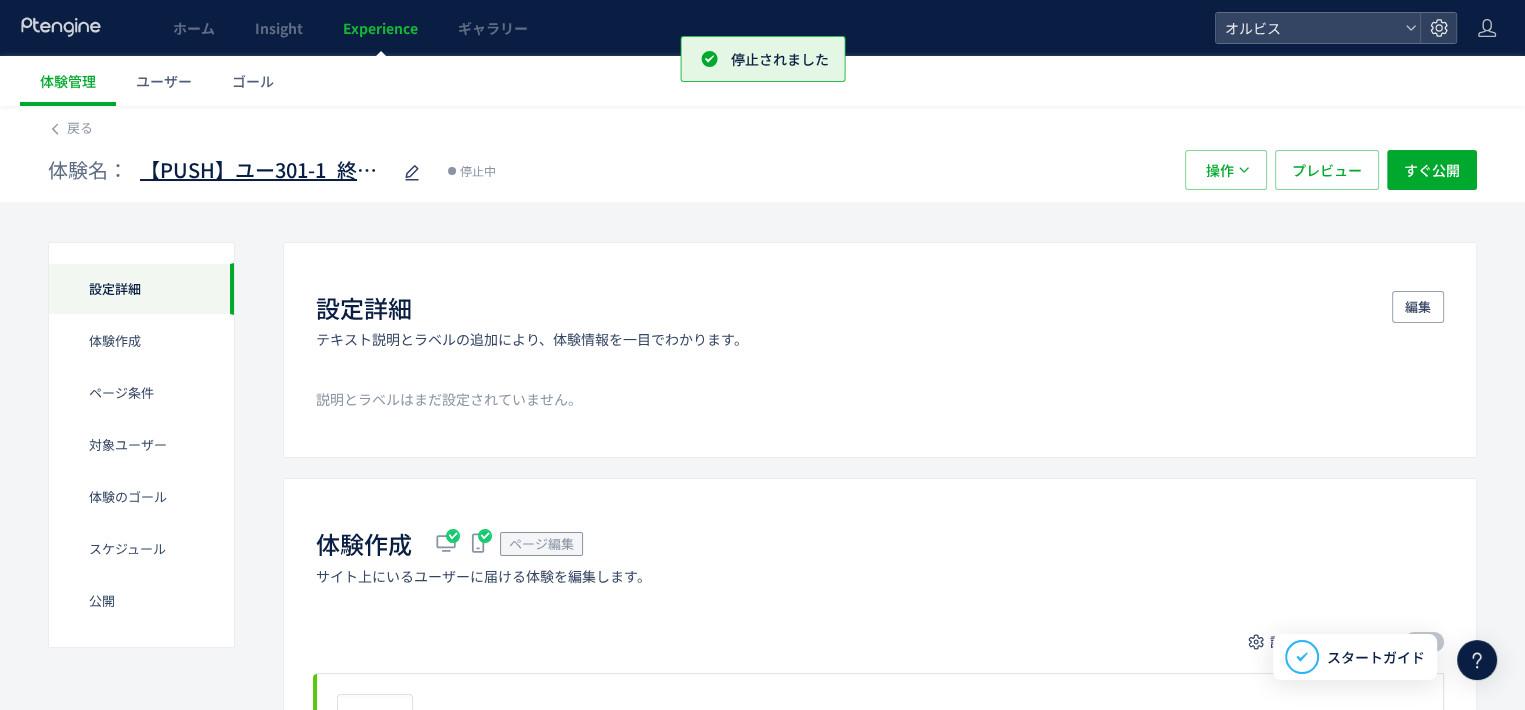 click 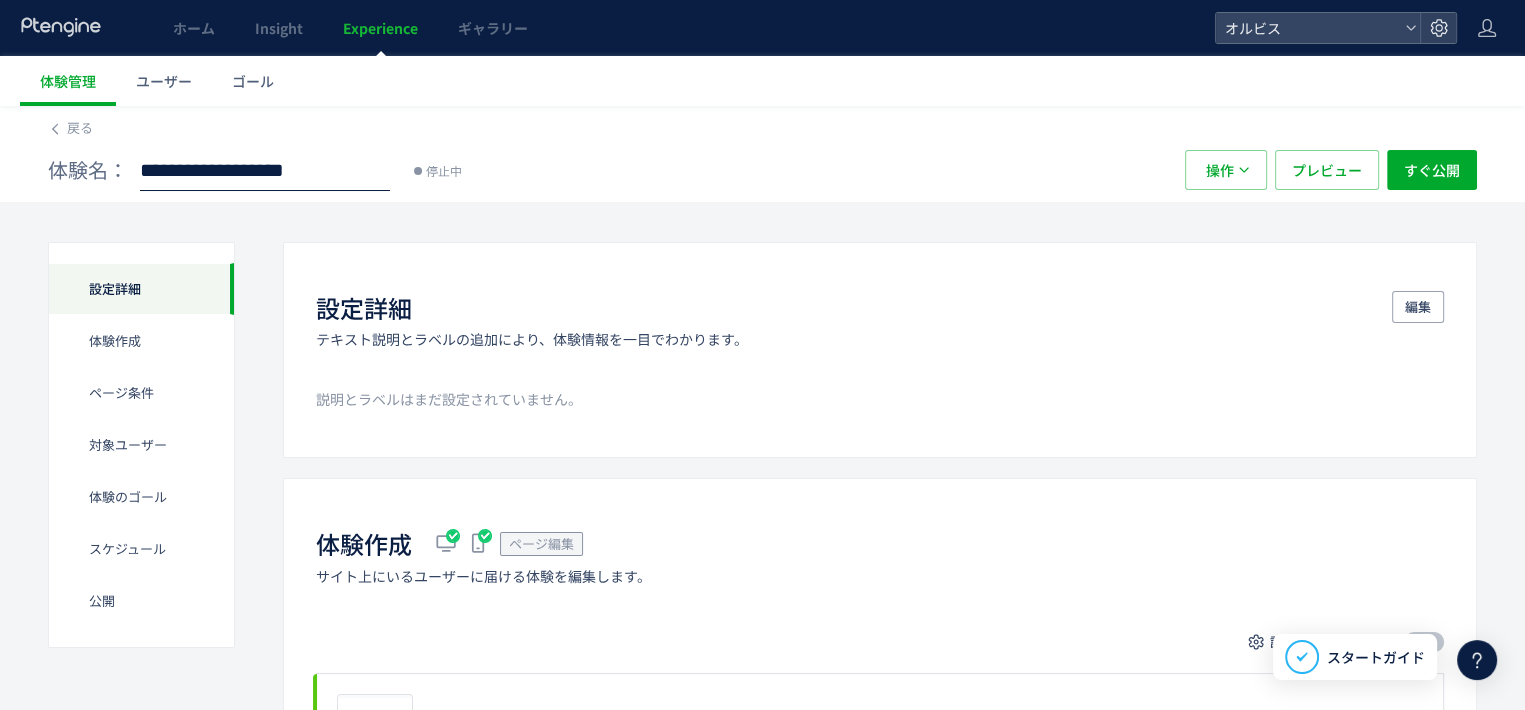 click on "**********" at bounding box center [606, 170] 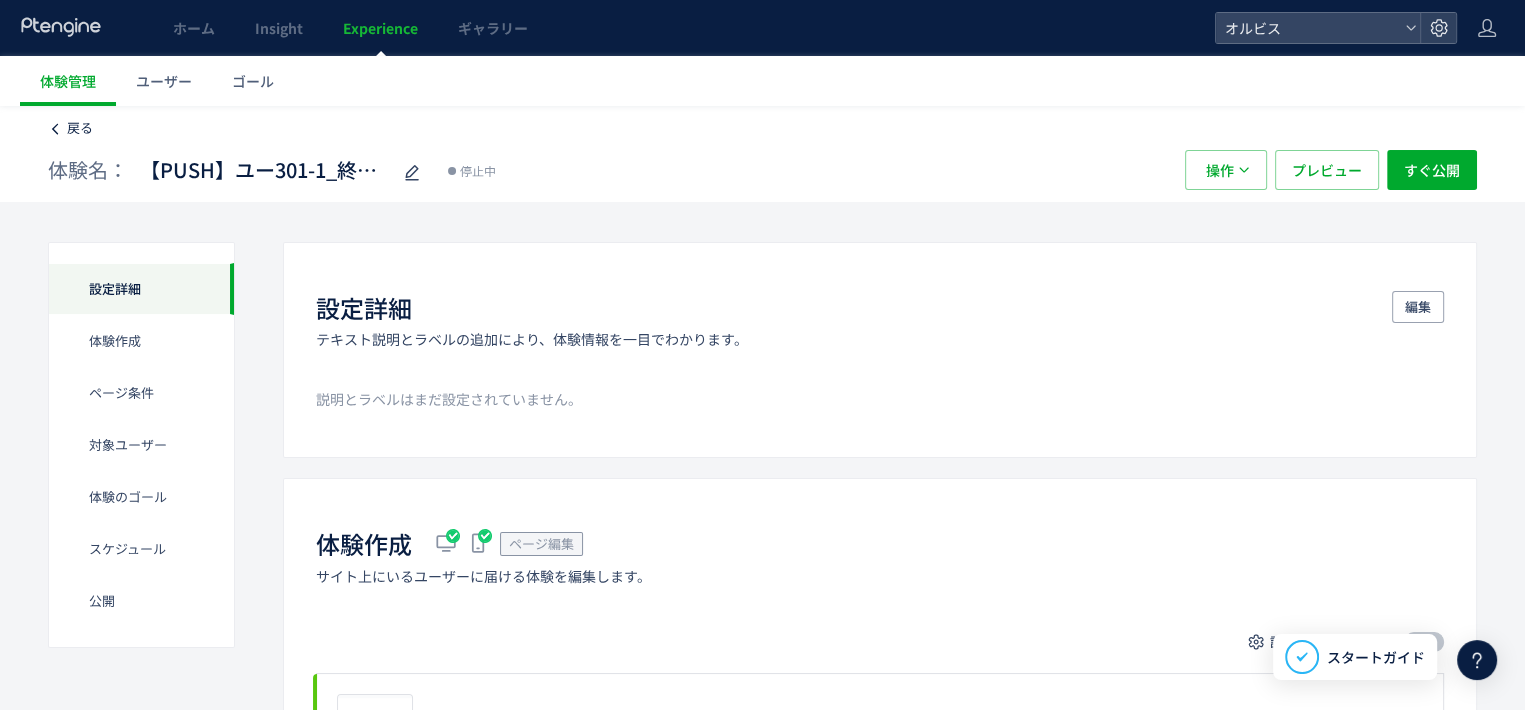 click on "戻る" 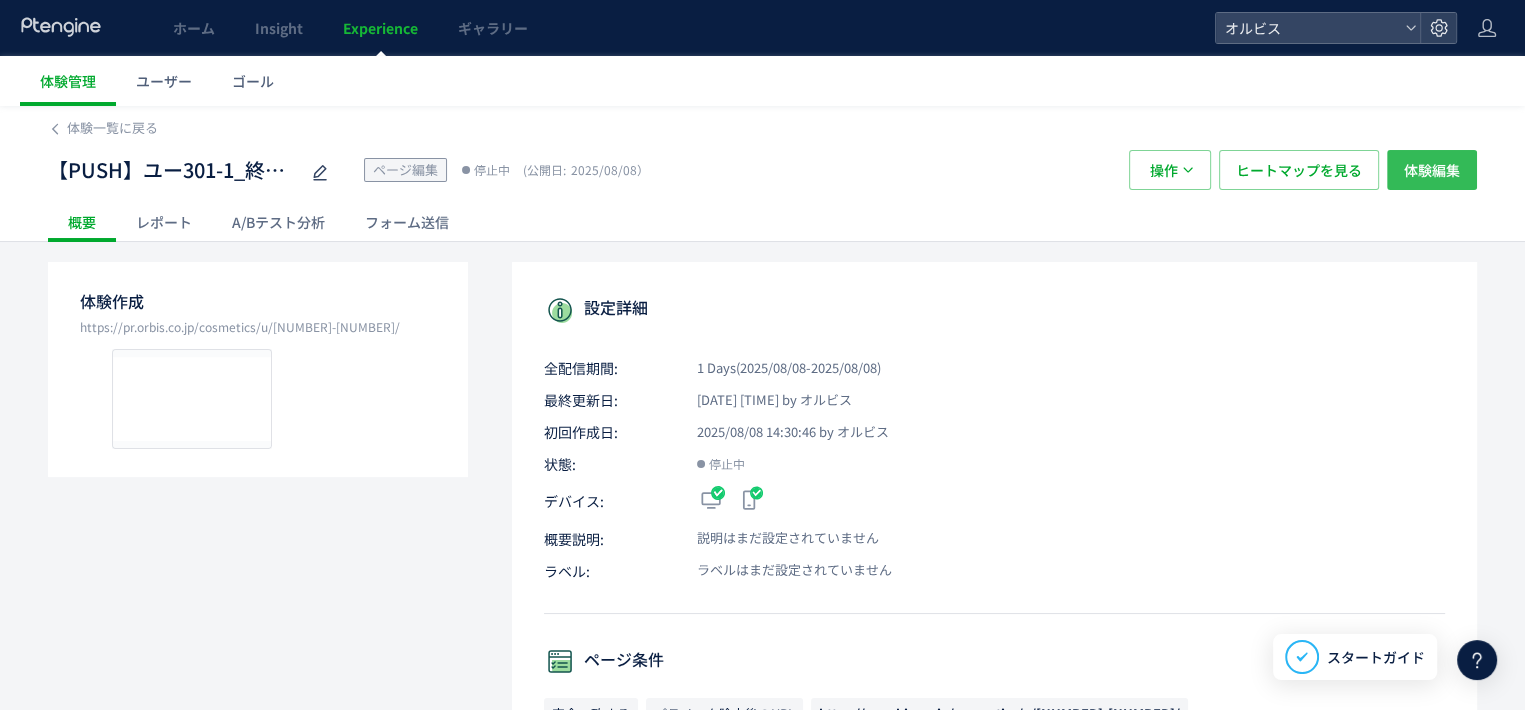 click on "体験編集" at bounding box center (1432, 170) 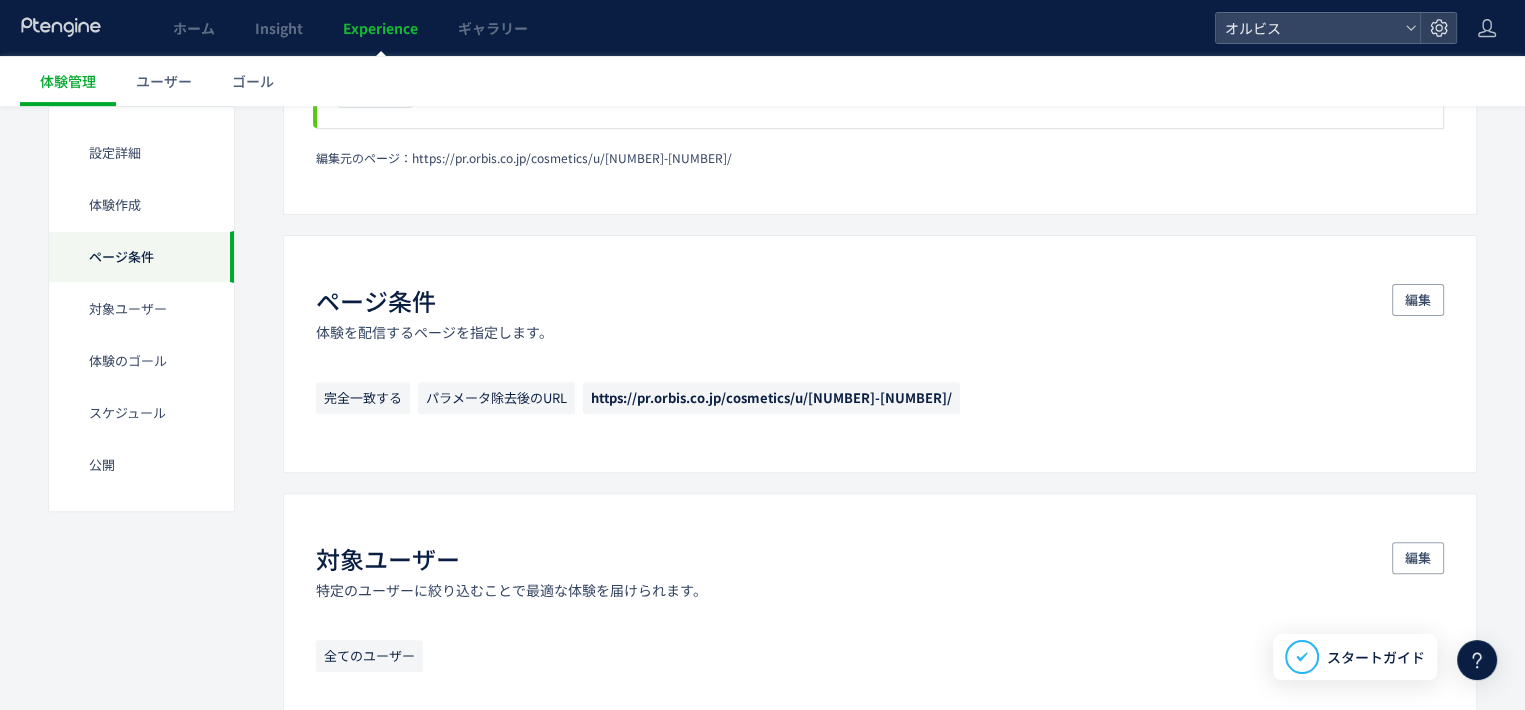scroll, scrollTop: 338, scrollLeft: 0, axis: vertical 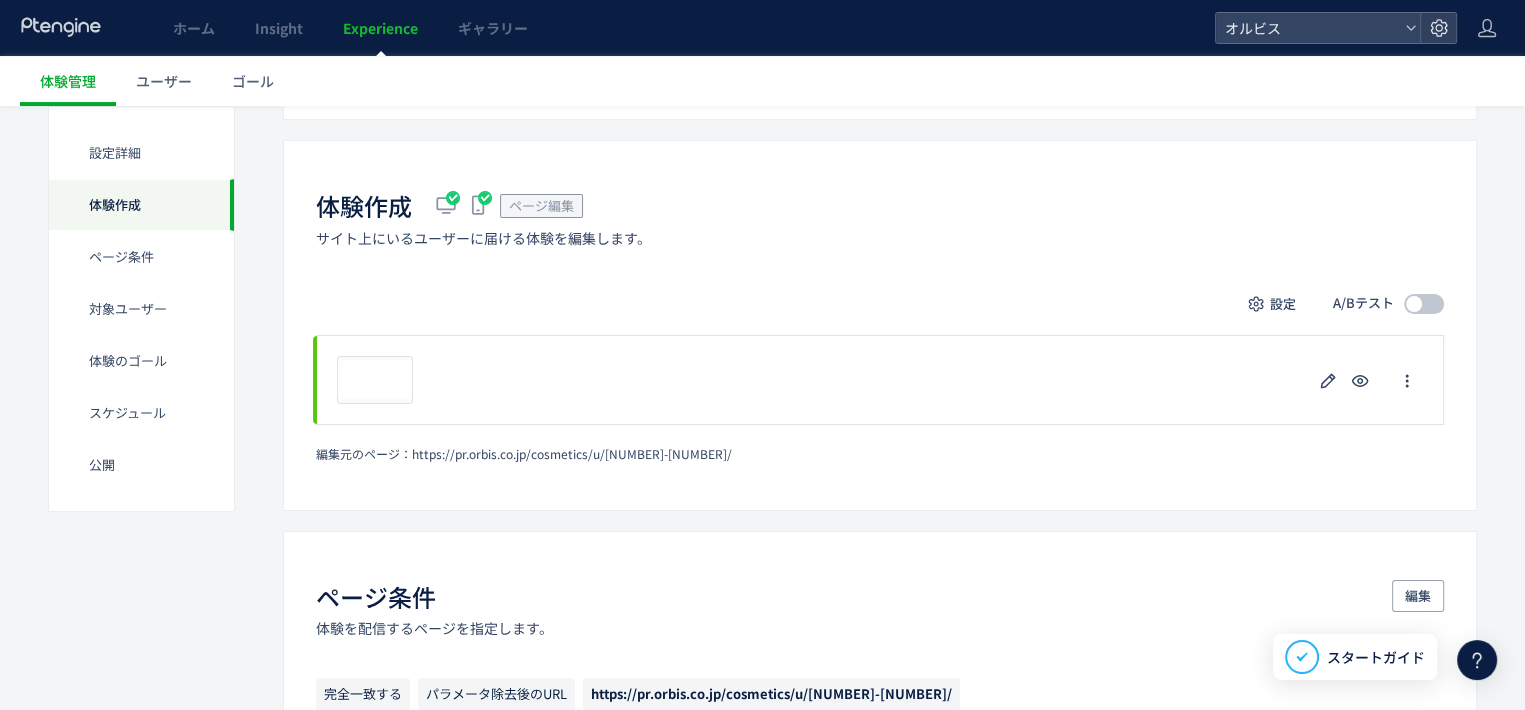 click at bounding box center [1414, 304] 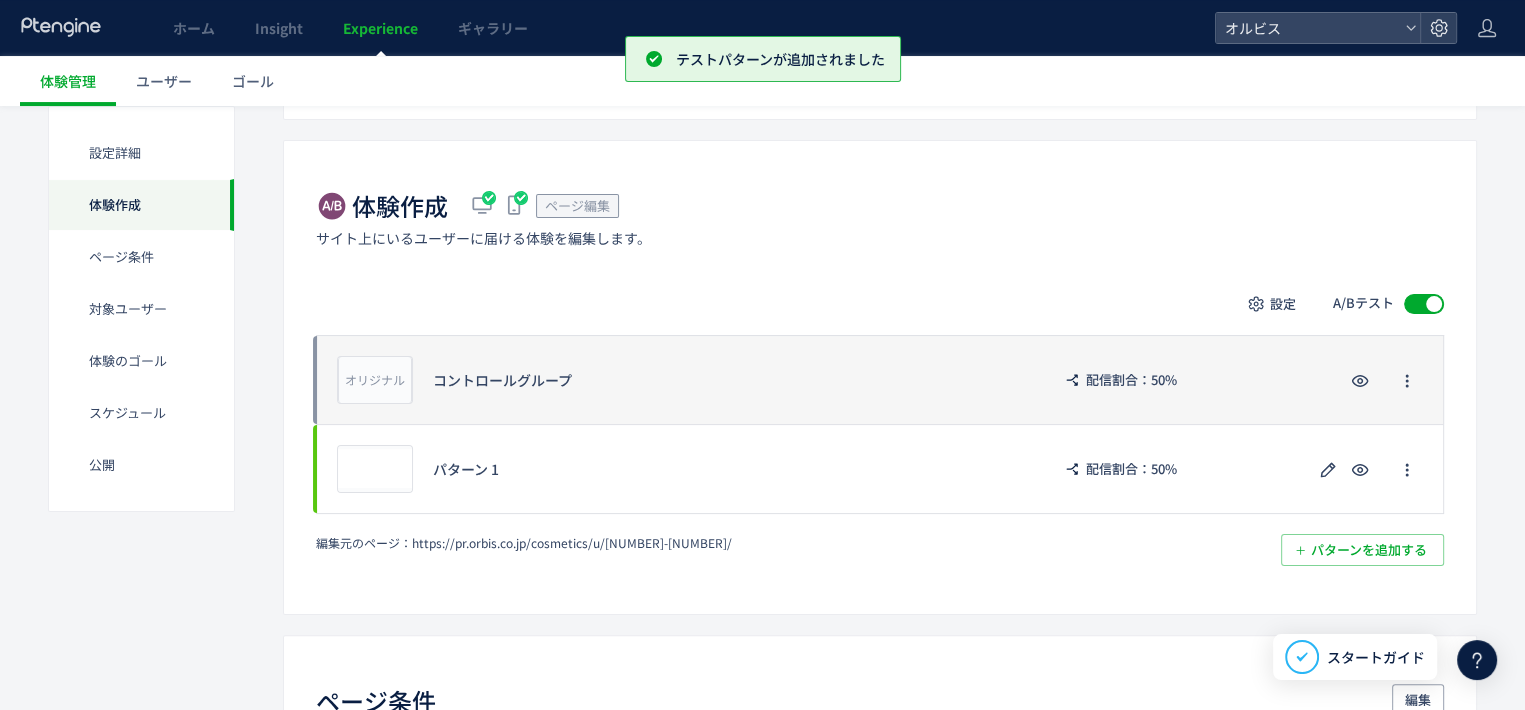 click on "コントロールグループ" at bounding box center [731, 380] 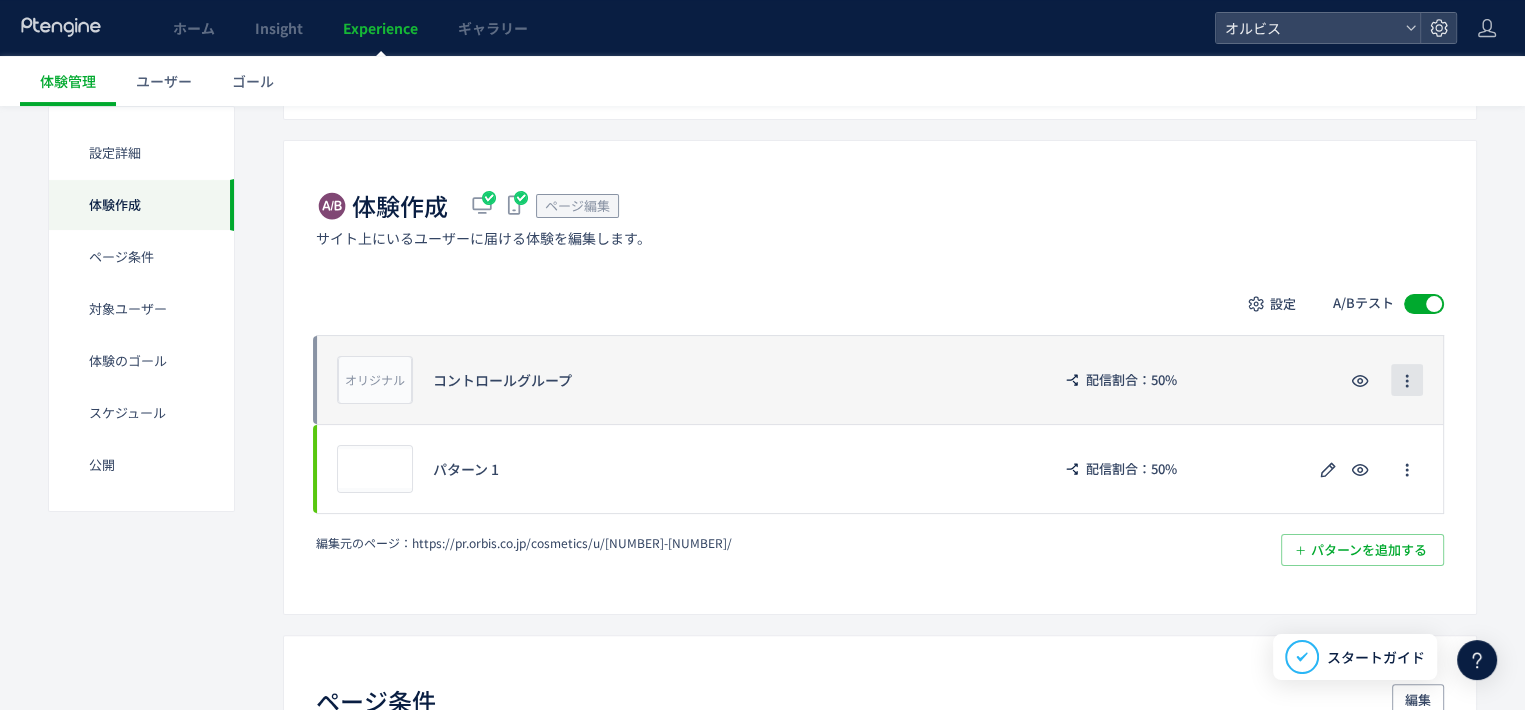 click 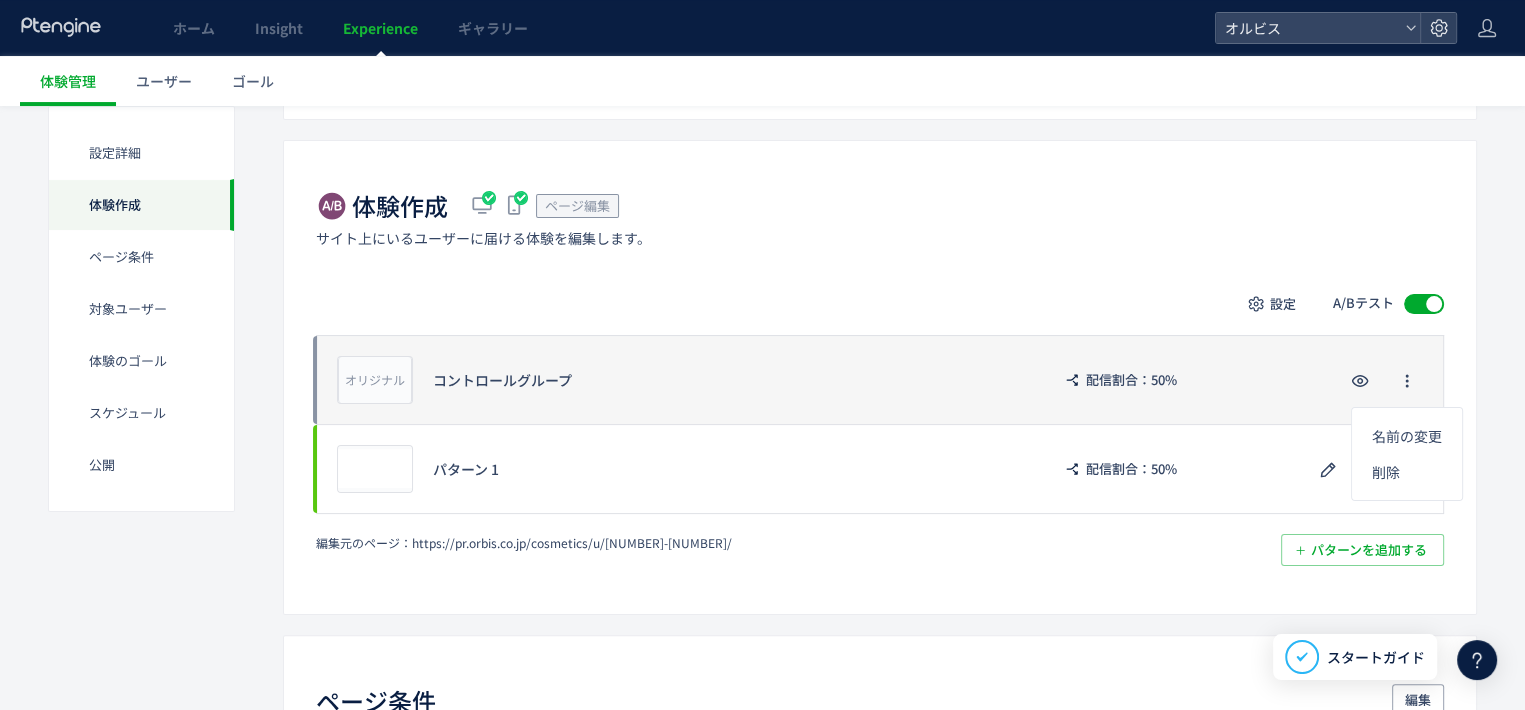click on "オリジナル プレビュー コントロールグループ 配信割合：50%" 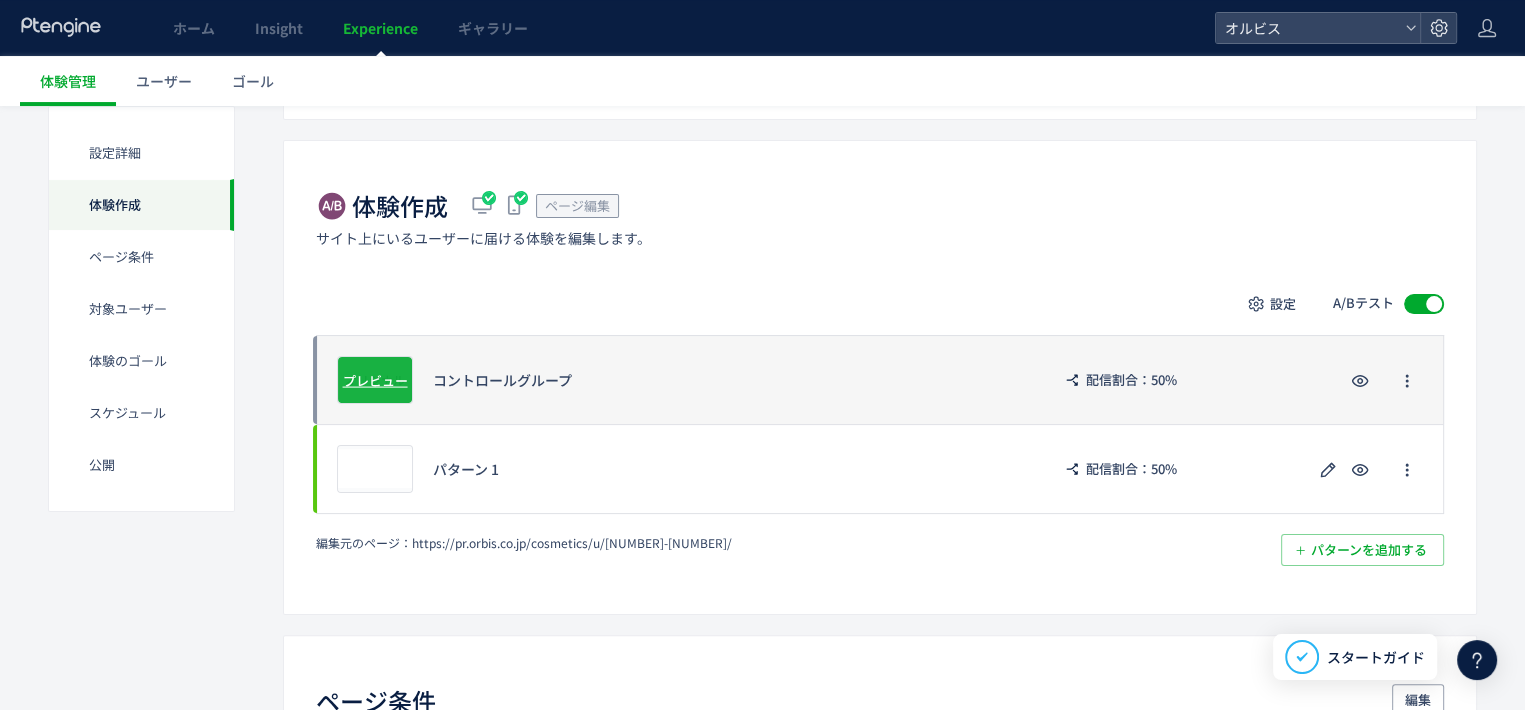 click on "プレビュー" at bounding box center [375, 379] 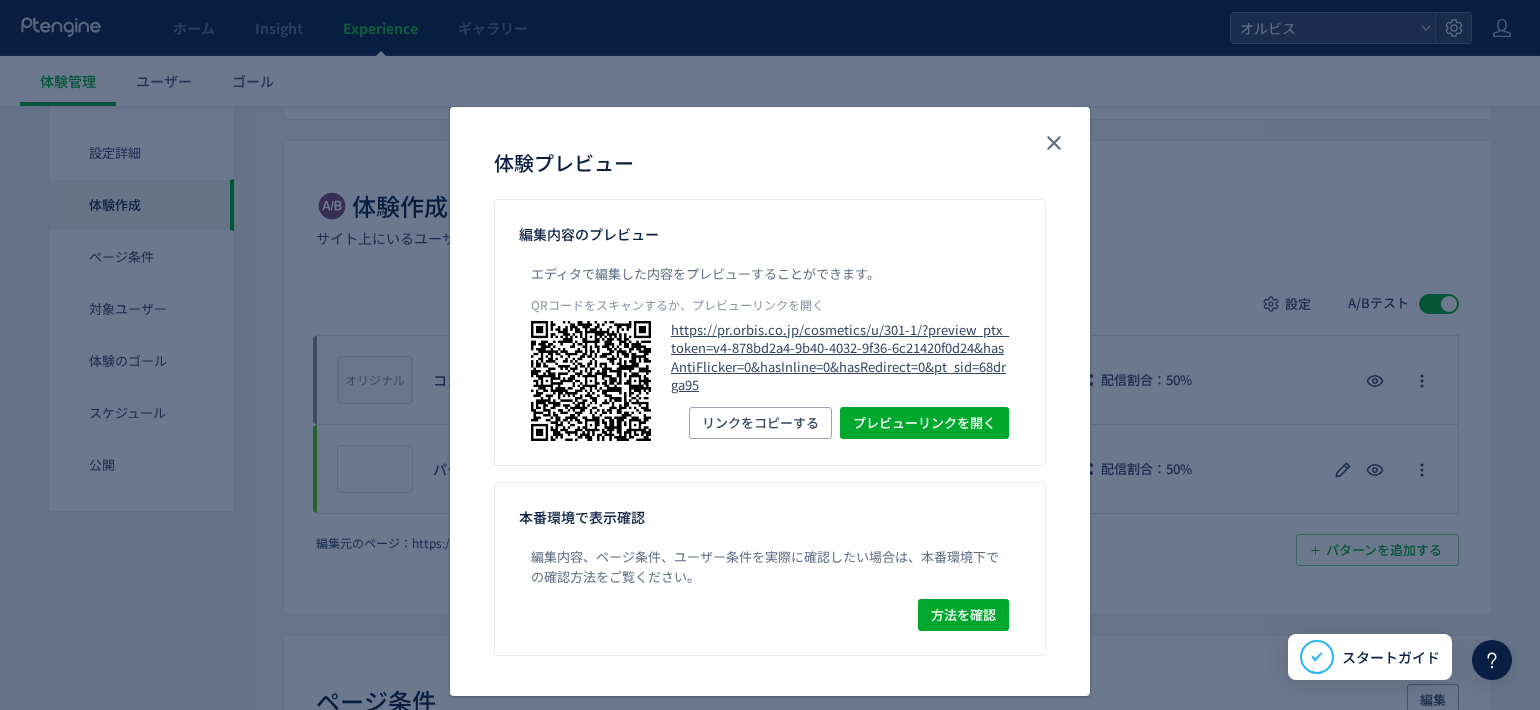 click on "https://pr.orbis.co.jp/cosmetics/u/301-1/?preview_ptx_token=v4-878bd2a4-9b40-4032-9f36-6c21420f0d24&hasAntiFlicker=0&hasInline=0&hasRedirect=0&pt_sid=68drga95" at bounding box center (840, 358) 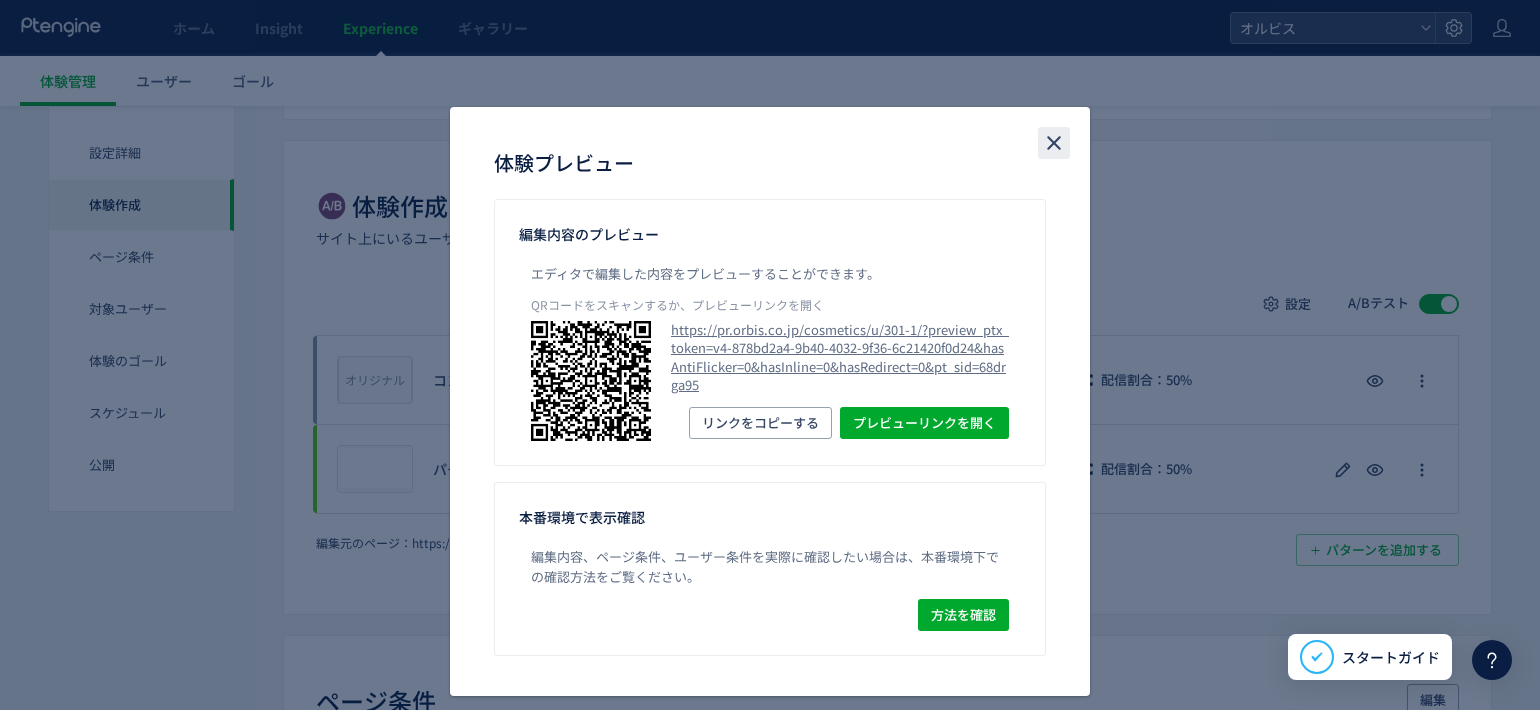 click 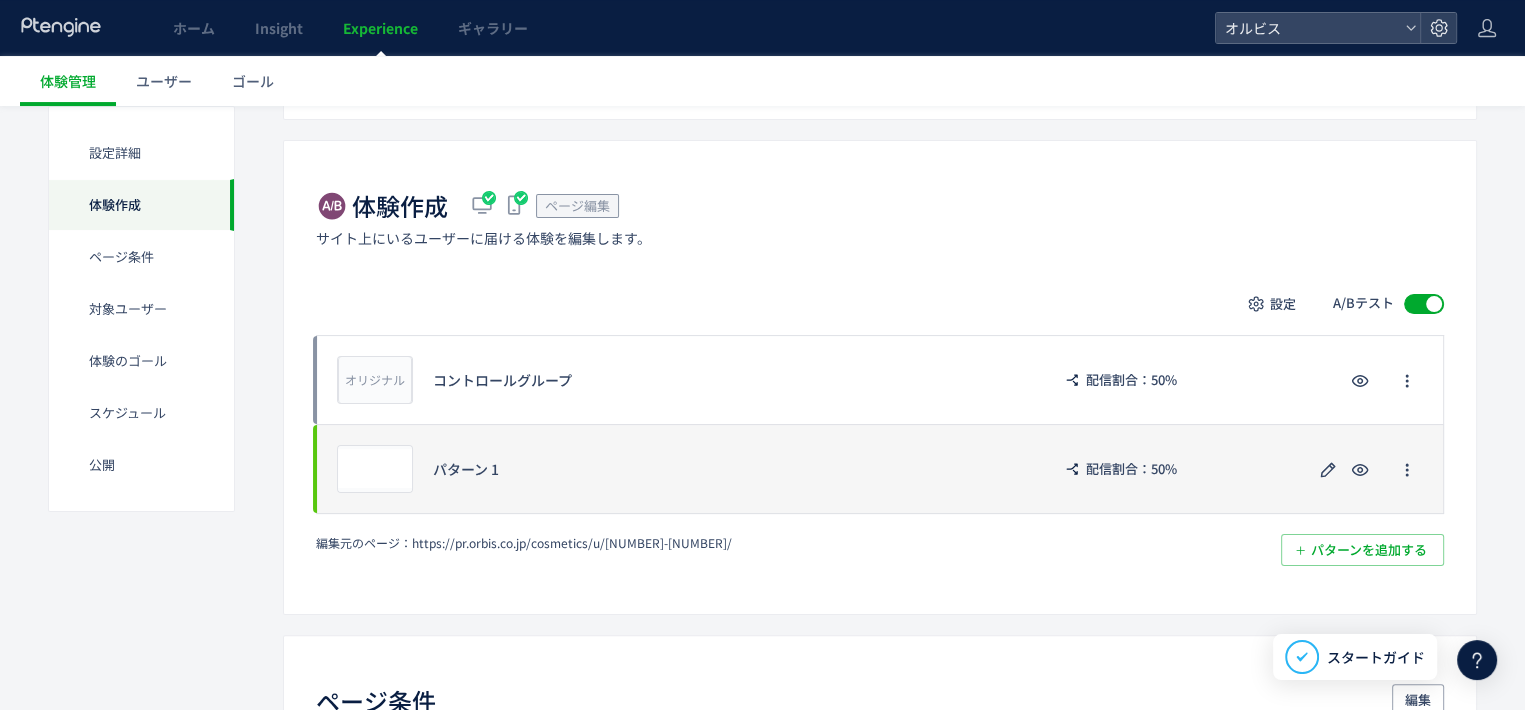 click on "パターン 1" at bounding box center (731, 469) 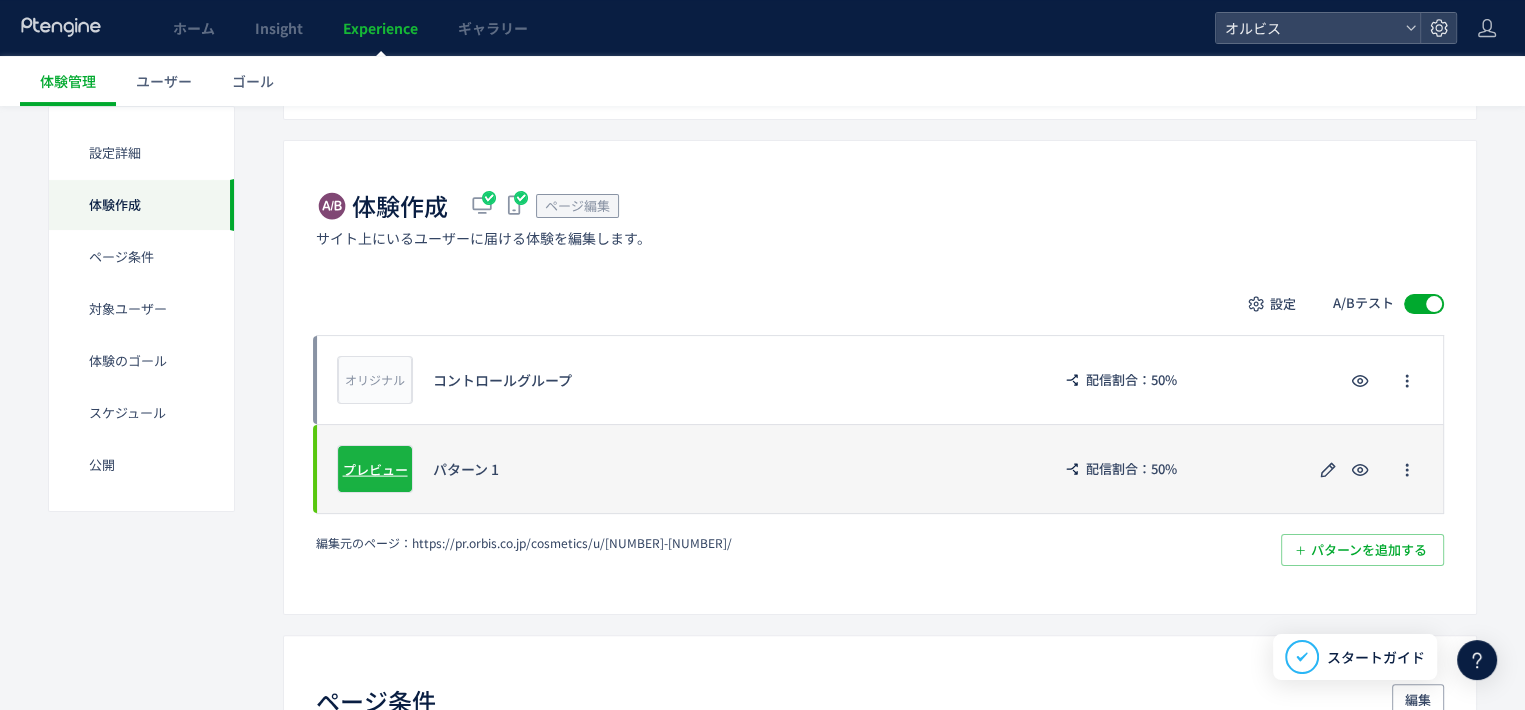 click on "プレビュー" at bounding box center (375, 469) 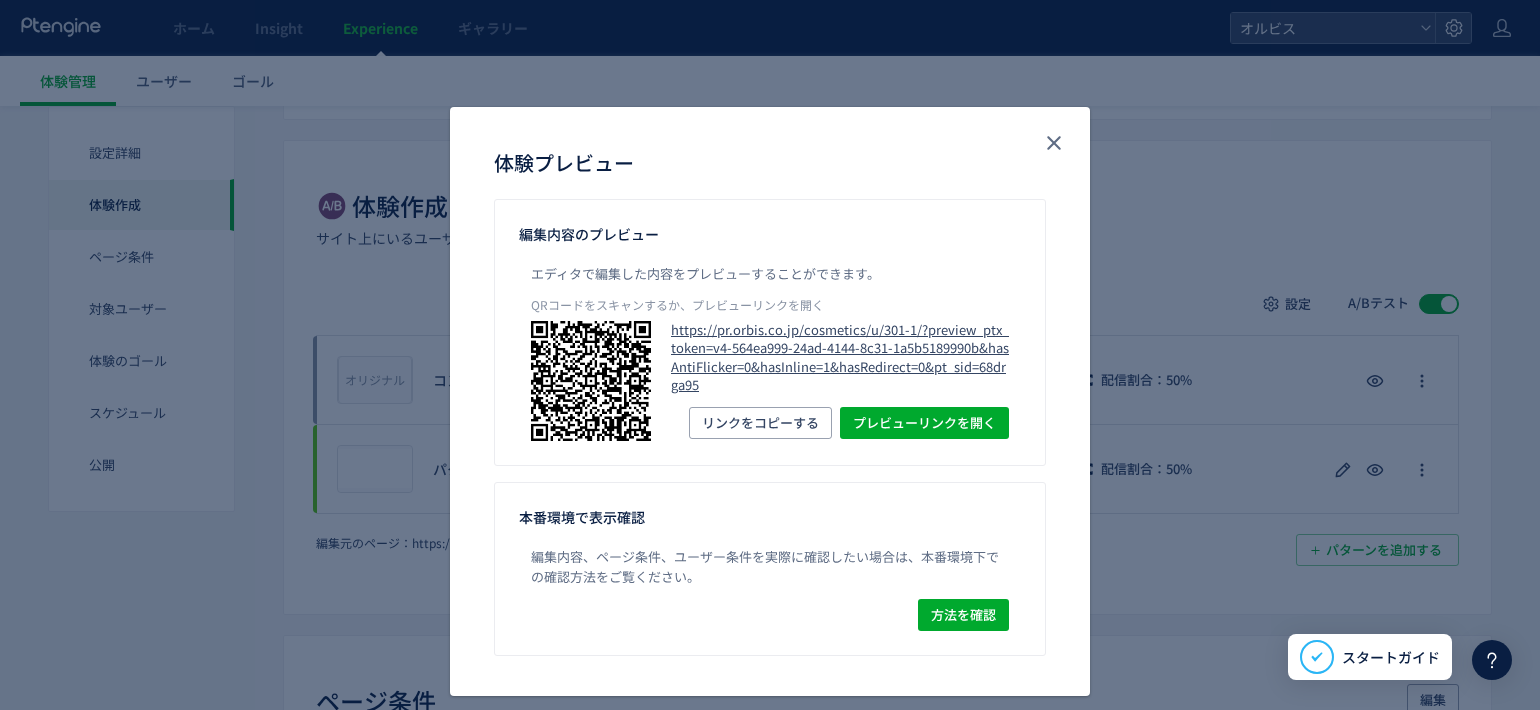 click on "https://pr.orbis.co.jp/cosmetics/u/301-1/?preview_ptx_token=v4-564ea999-24ad-4144-8c31-1a5b5189990b&hasAntiFlicker=0&hasInline=1&hasRedirect=0&pt_sid=68drga95" at bounding box center (840, 358) 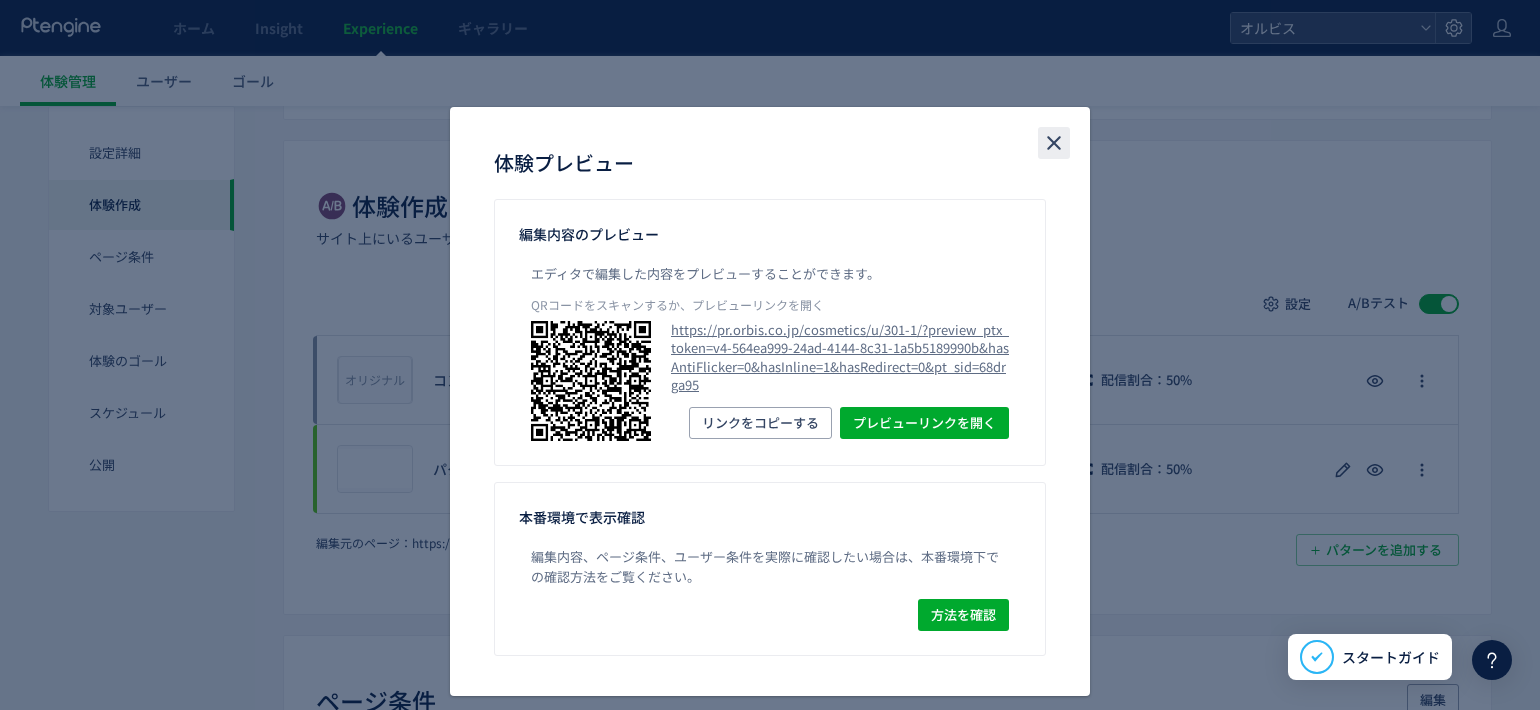 click 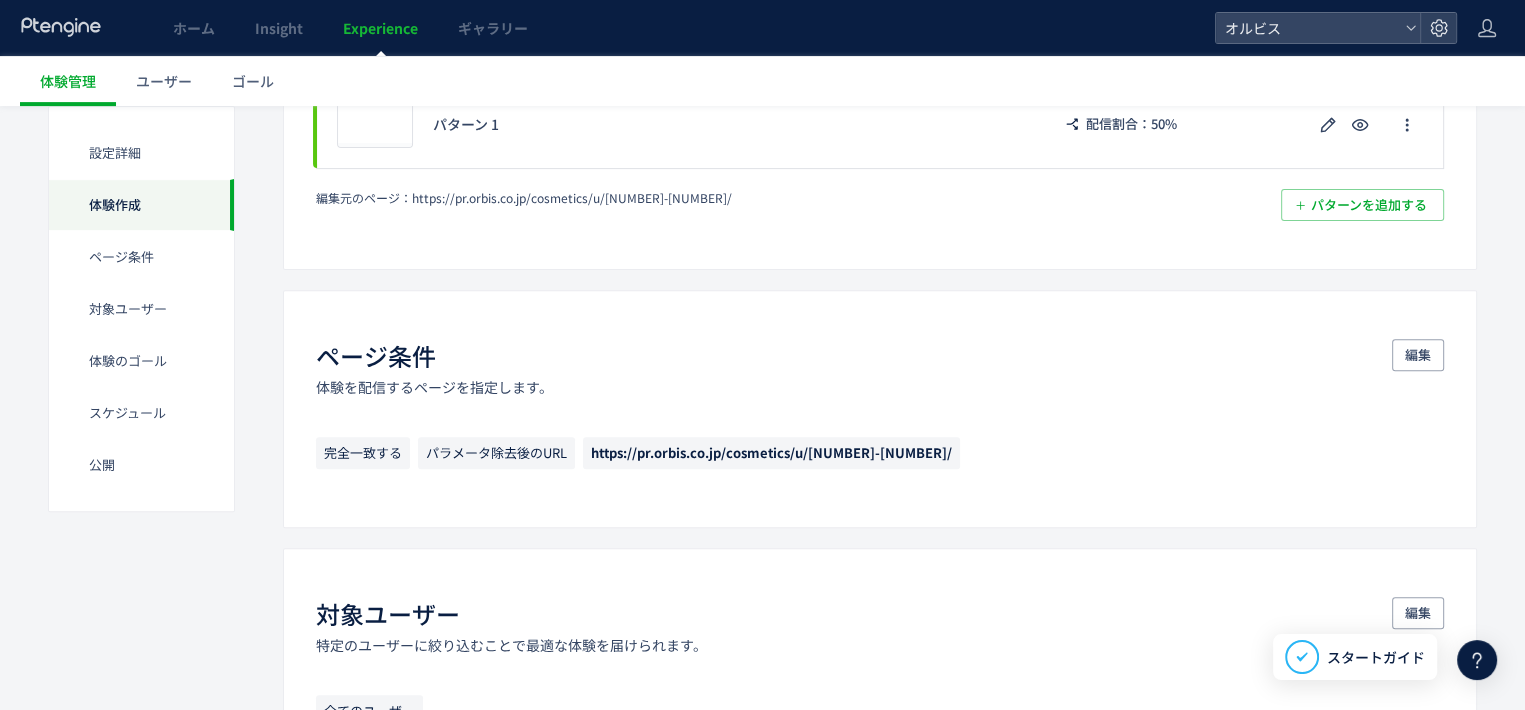 scroll, scrollTop: 468, scrollLeft: 0, axis: vertical 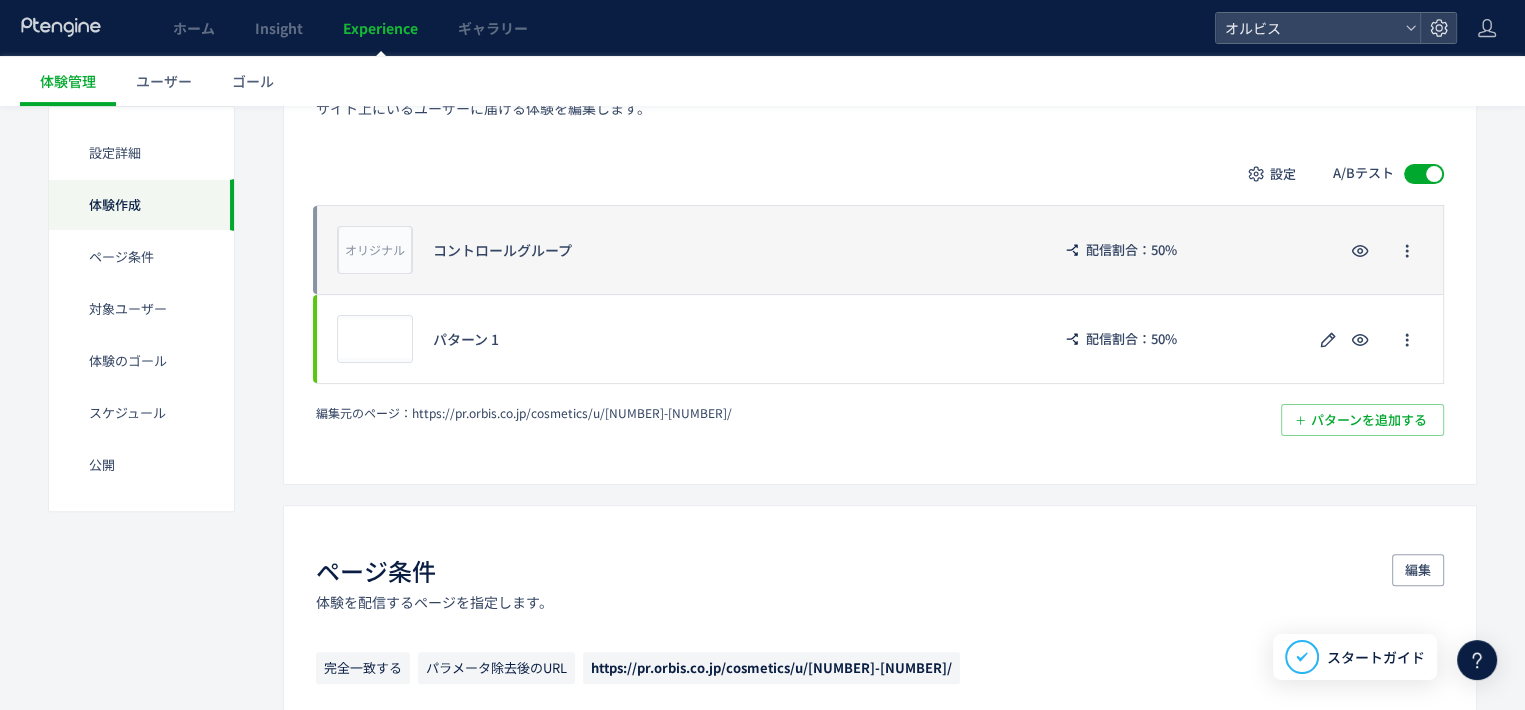 click on "オリジナル プレビュー コントロールグループ 配信割合：50%" 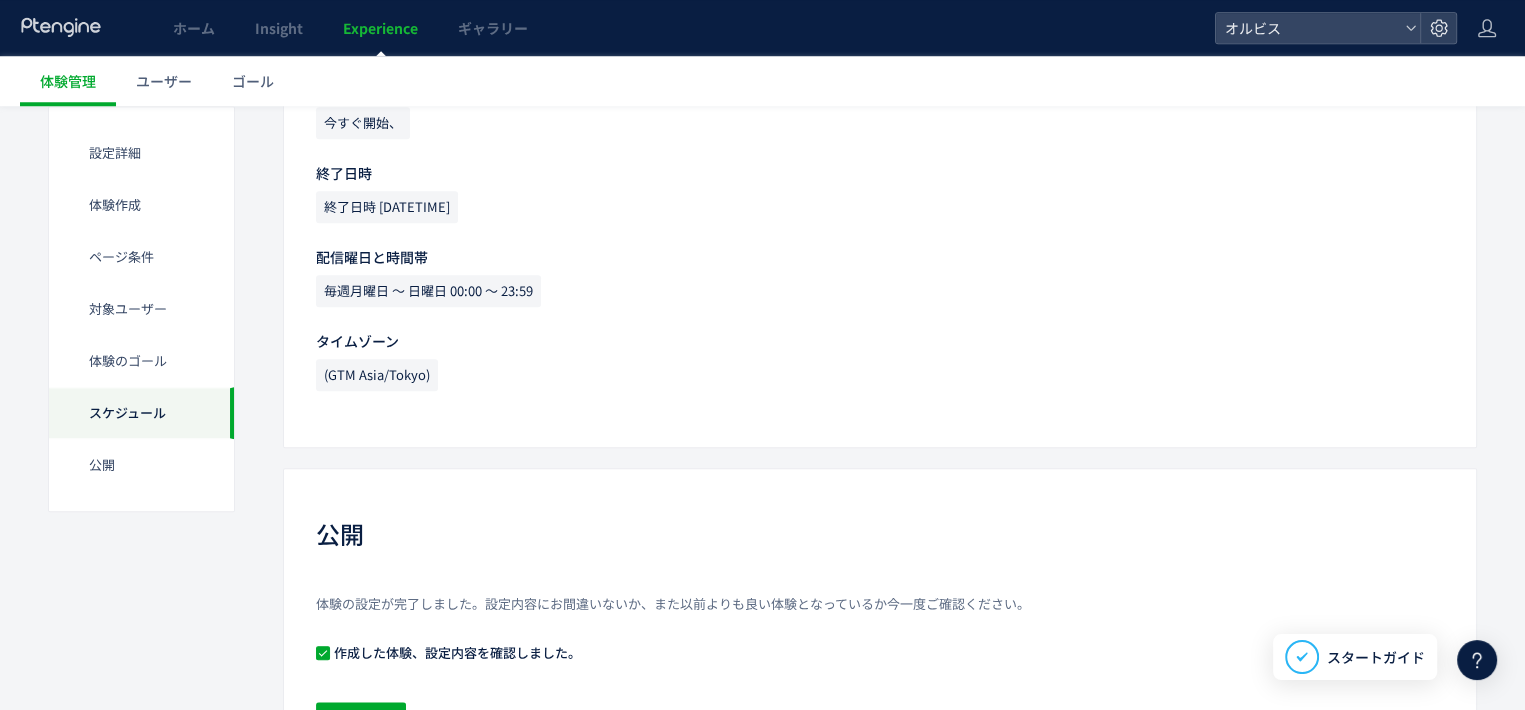 scroll, scrollTop: 1958, scrollLeft: 0, axis: vertical 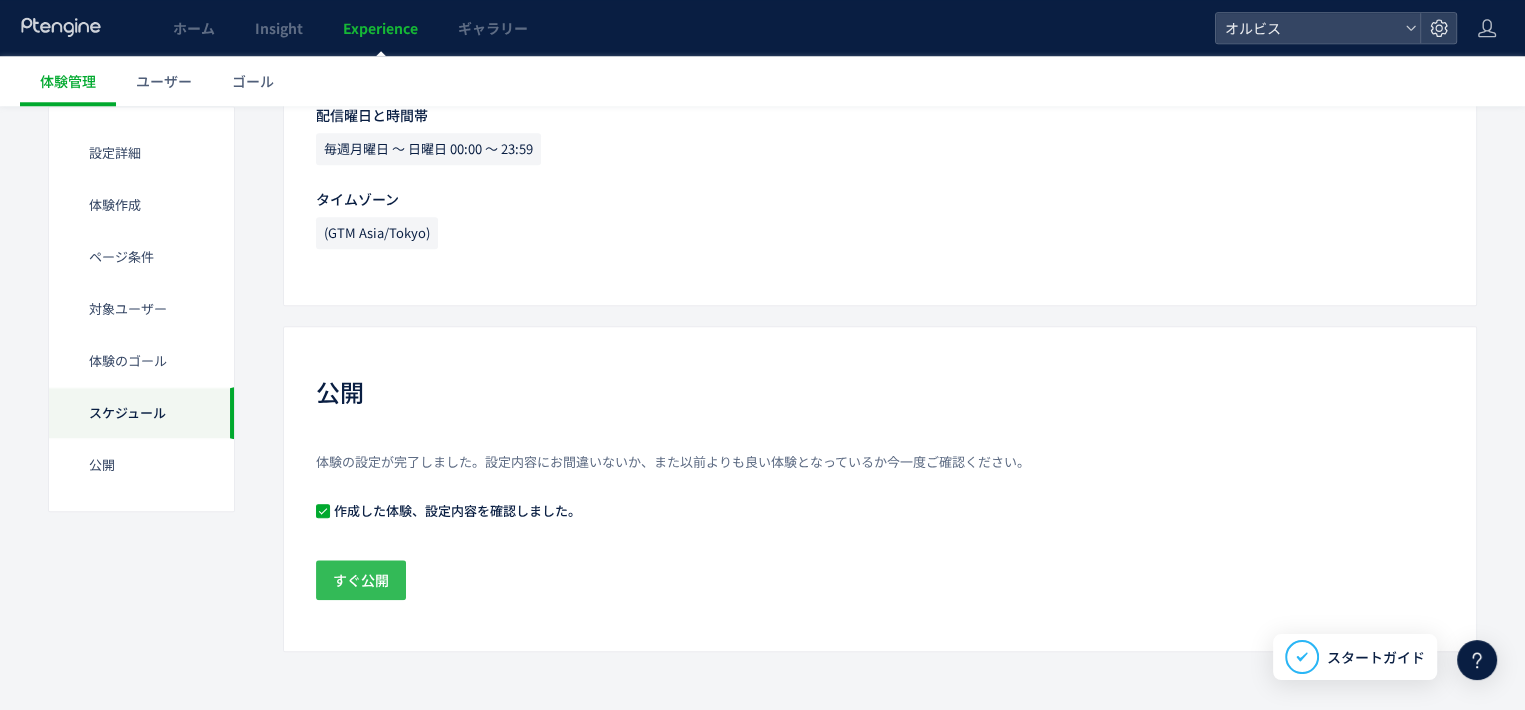 click on "すぐ公開" at bounding box center (361, 580) 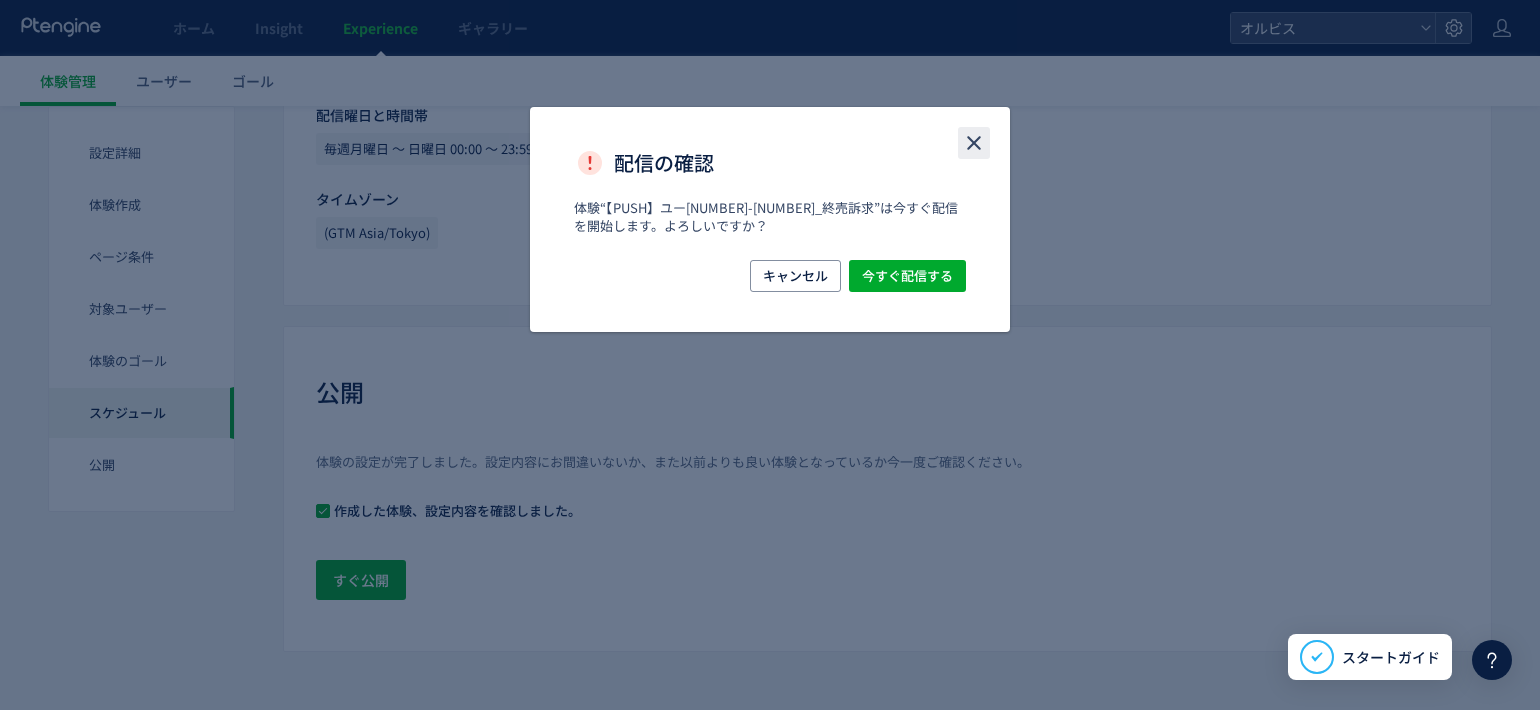 click 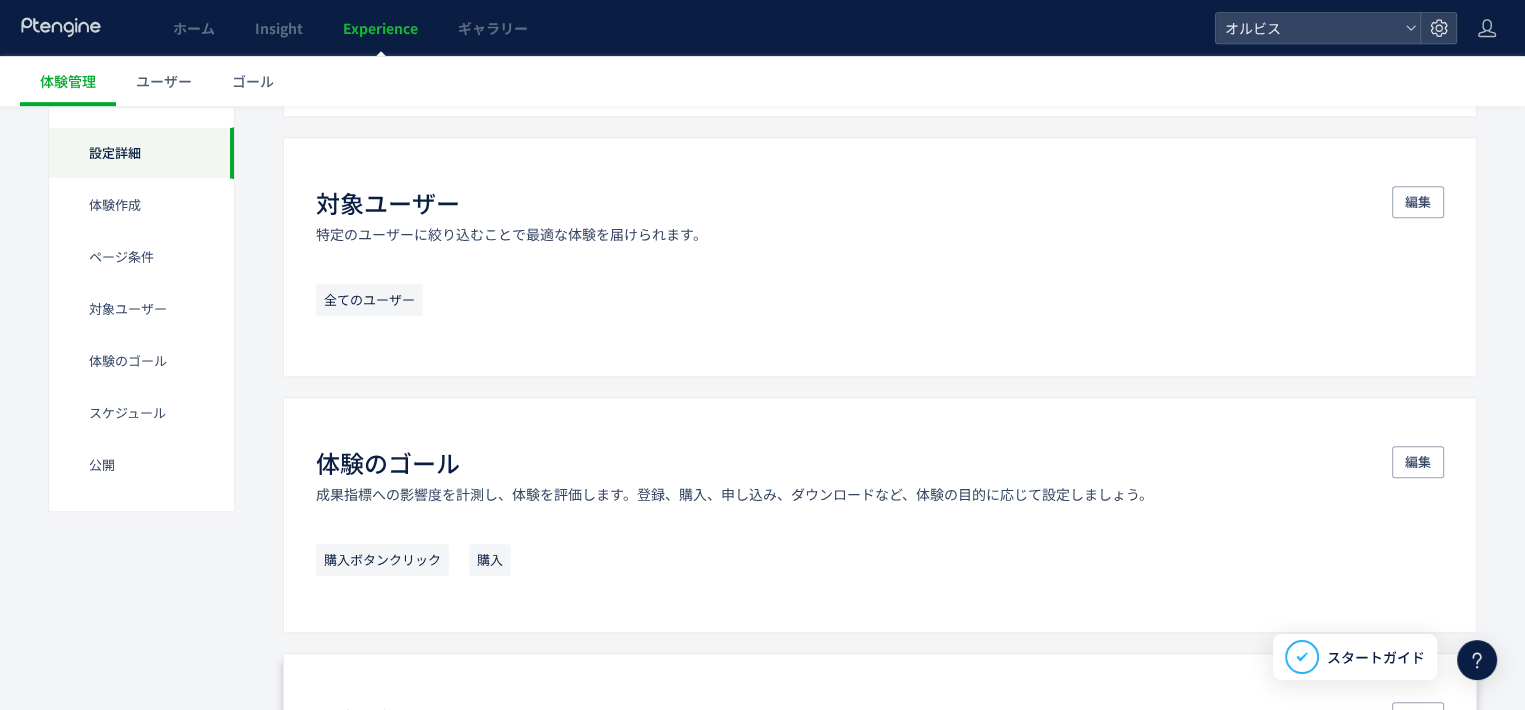 scroll, scrollTop: 0, scrollLeft: 0, axis: both 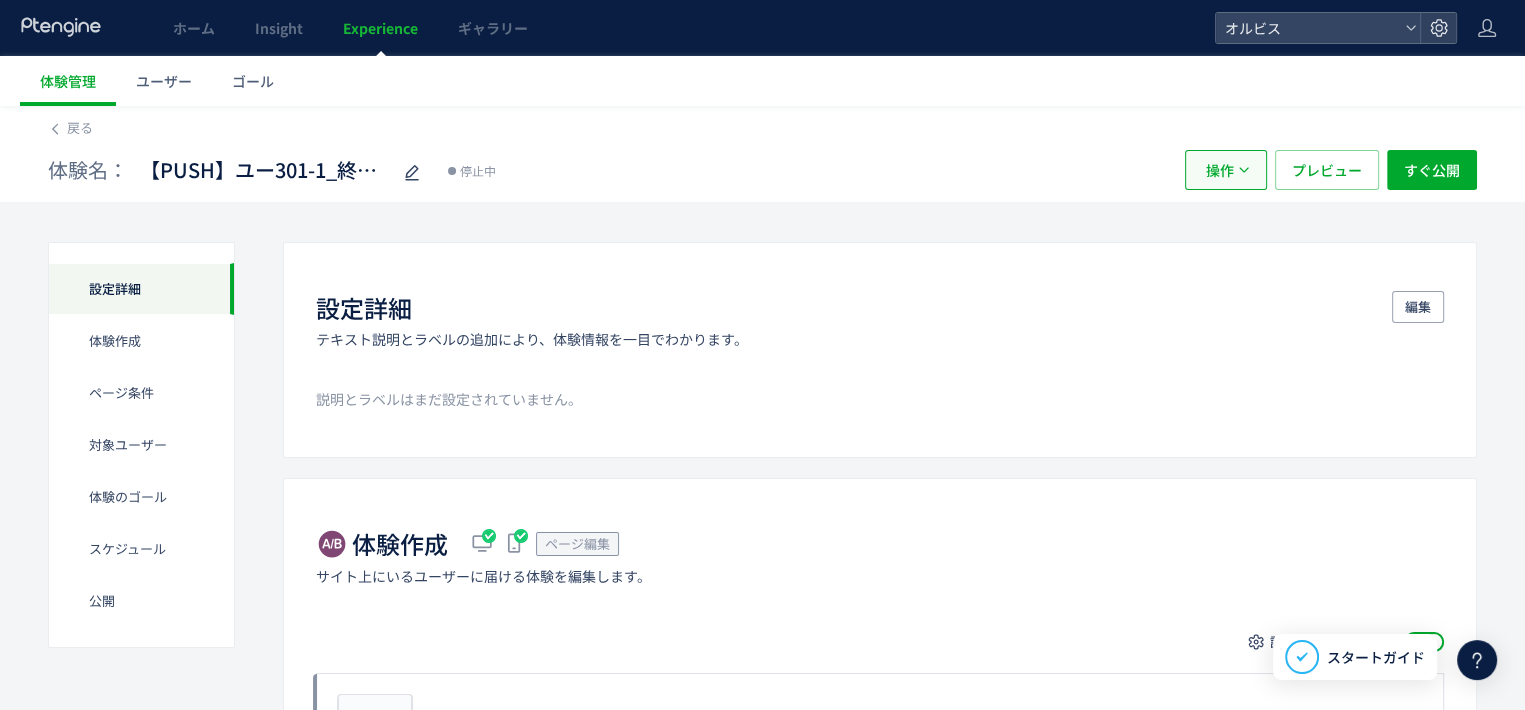 click 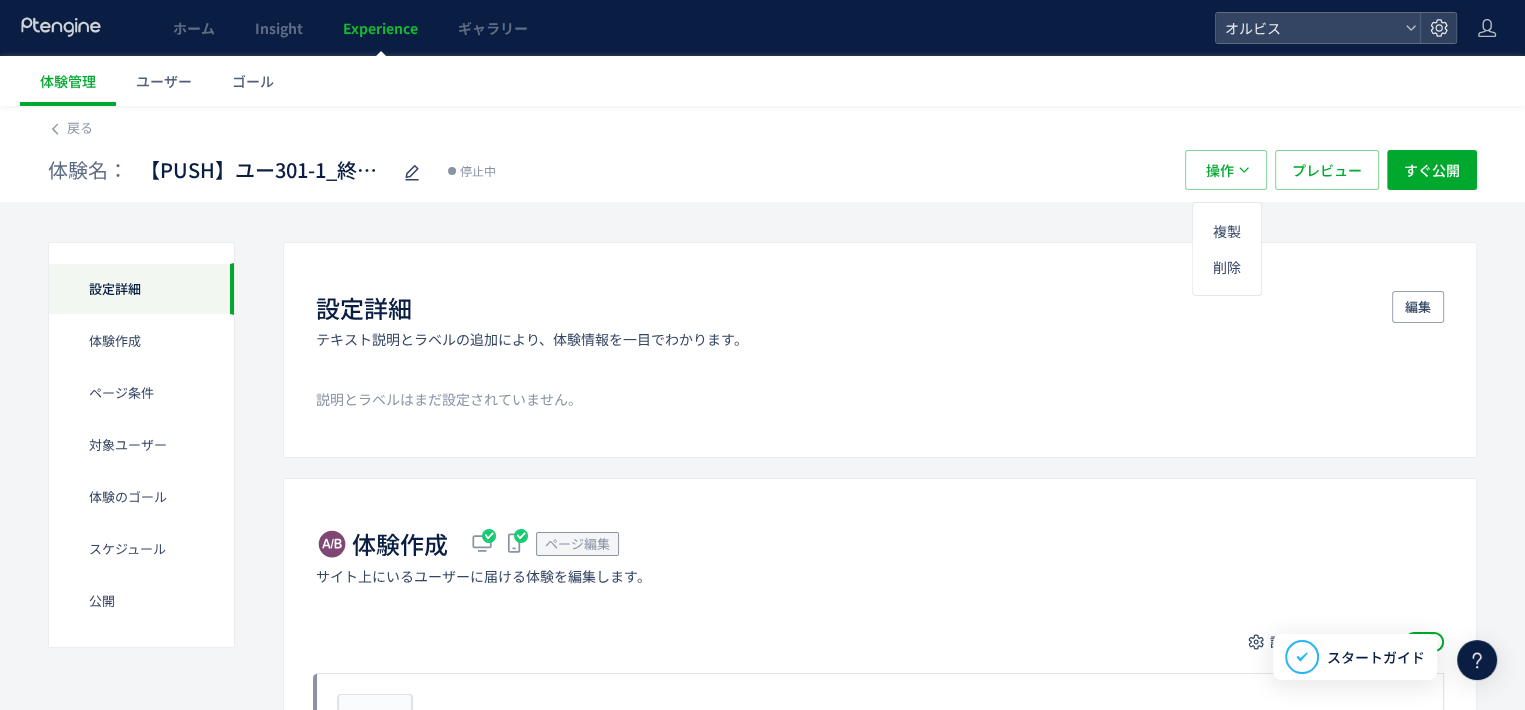 click on "体験名： 【PUSH】ユー[NUMBER]-[NUMBER]_終売訴求 停止中" at bounding box center (606, 170) 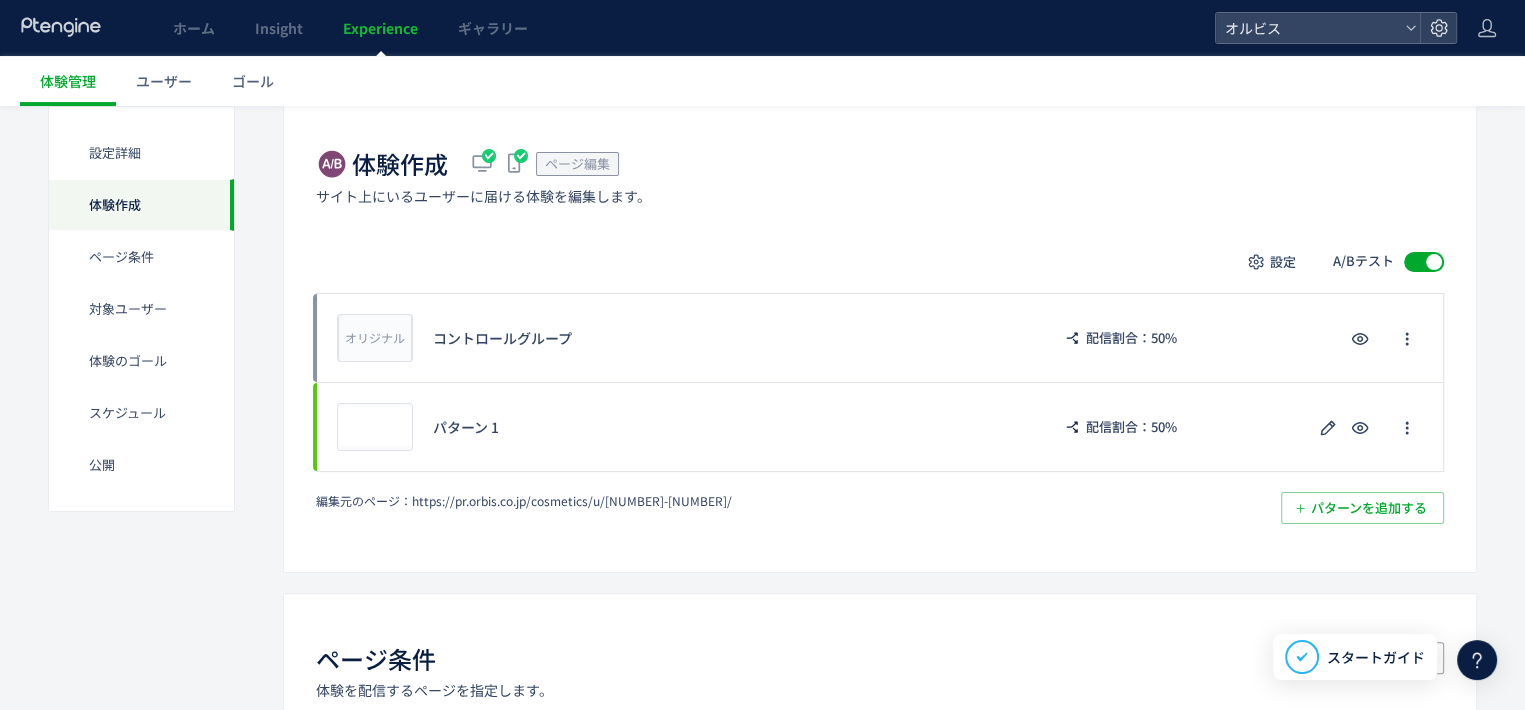 scroll, scrollTop: 392, scrollLeft: 0, axis: vertical 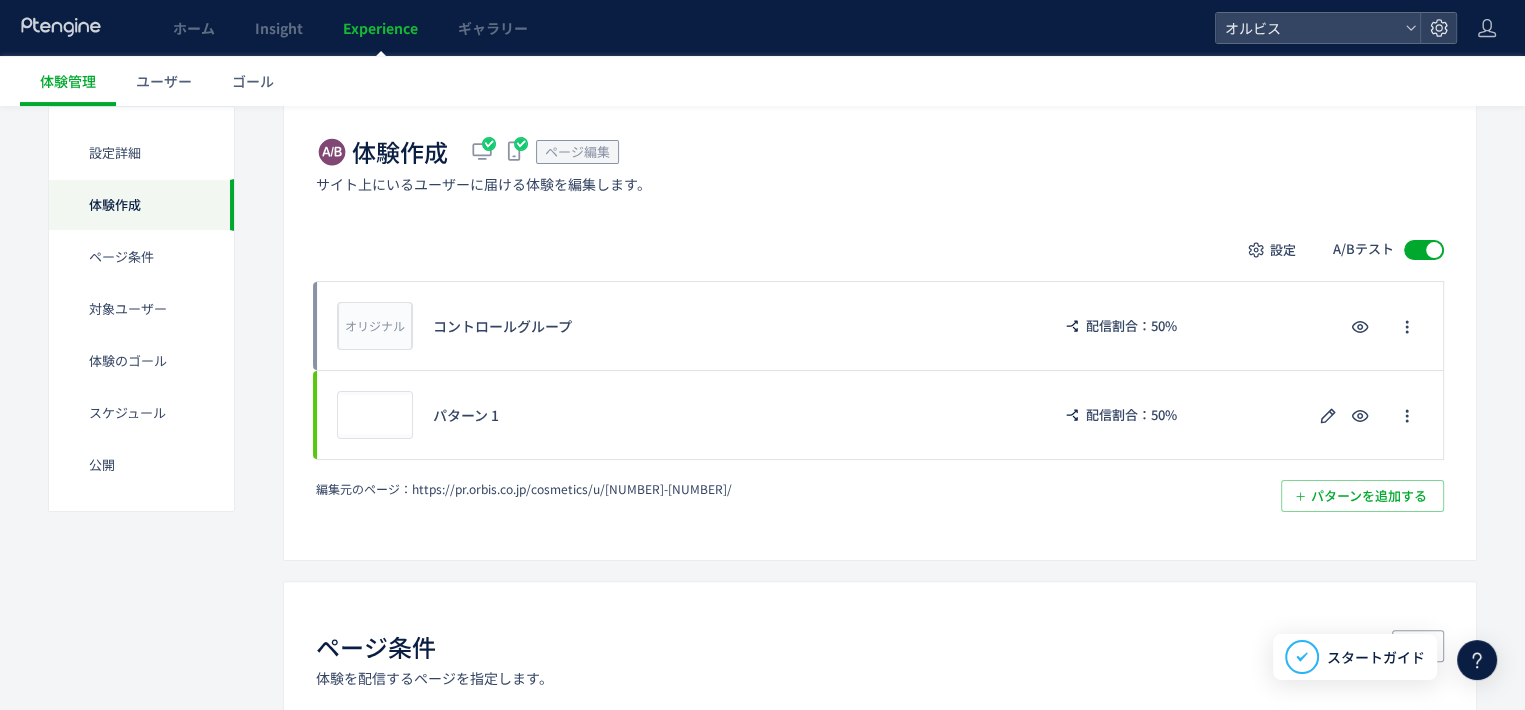 type 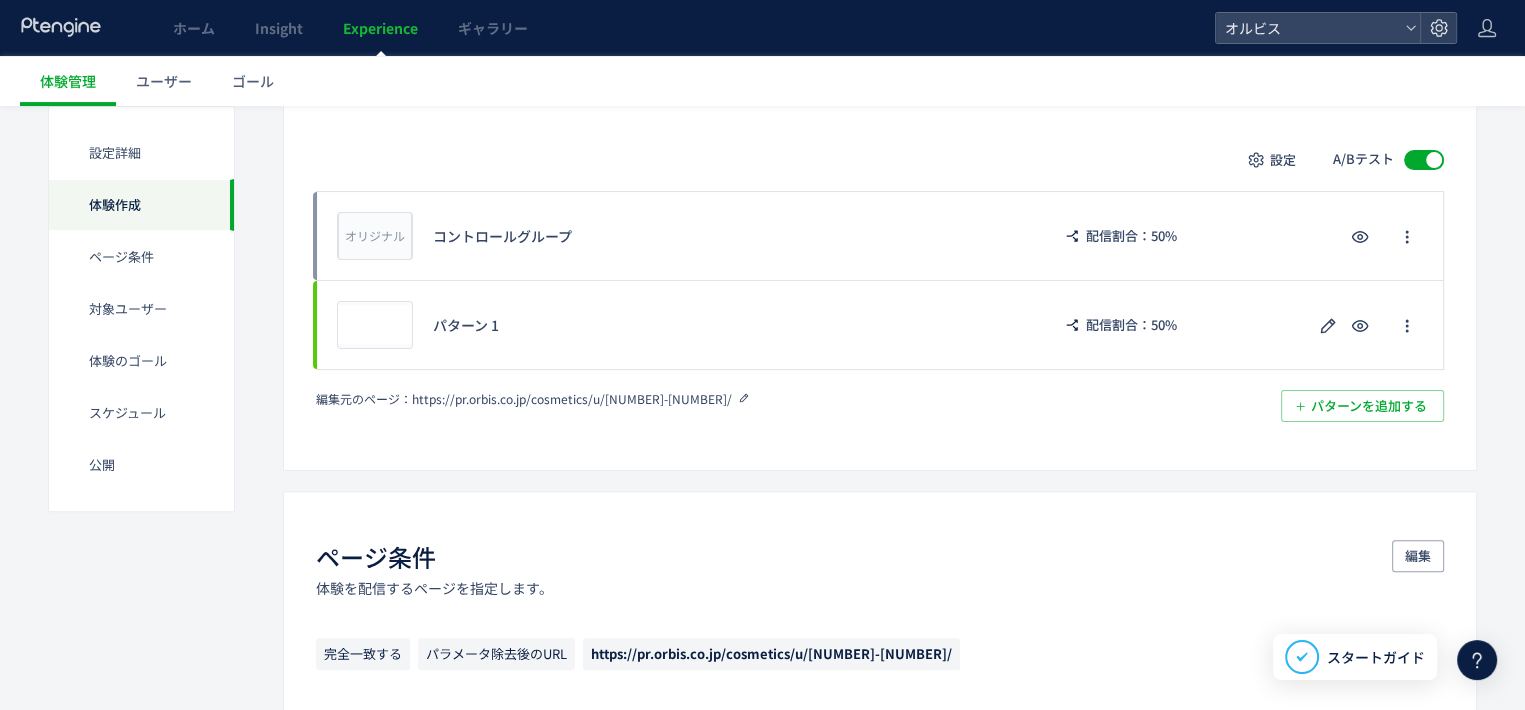 scroll, scrollTop: 404, scrollLeft: 0, axis: vertical 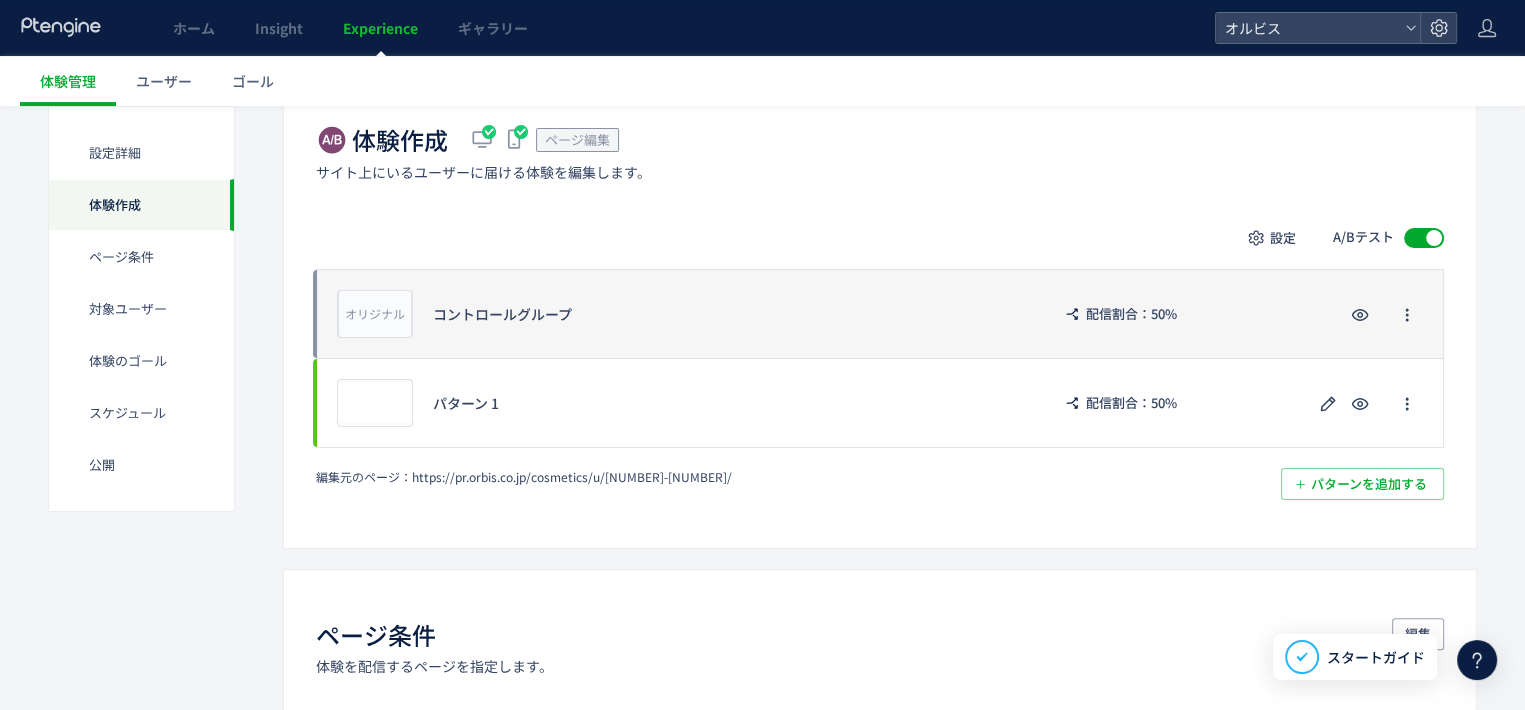 click on "オリジナル プレビュー コントロールグループ 配信割合：50%" 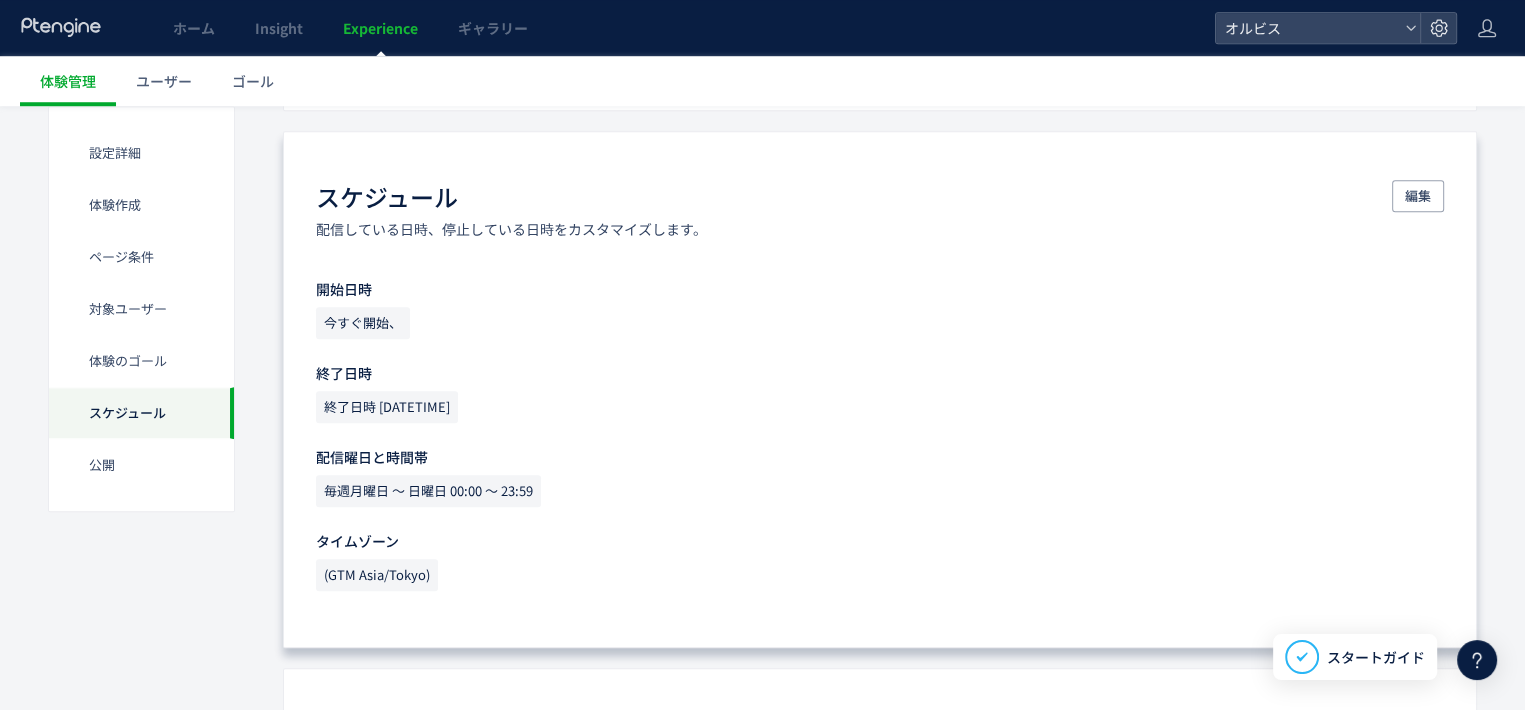scroll, scrollTop: 1609, scrollLeft: 0, axis: vertical 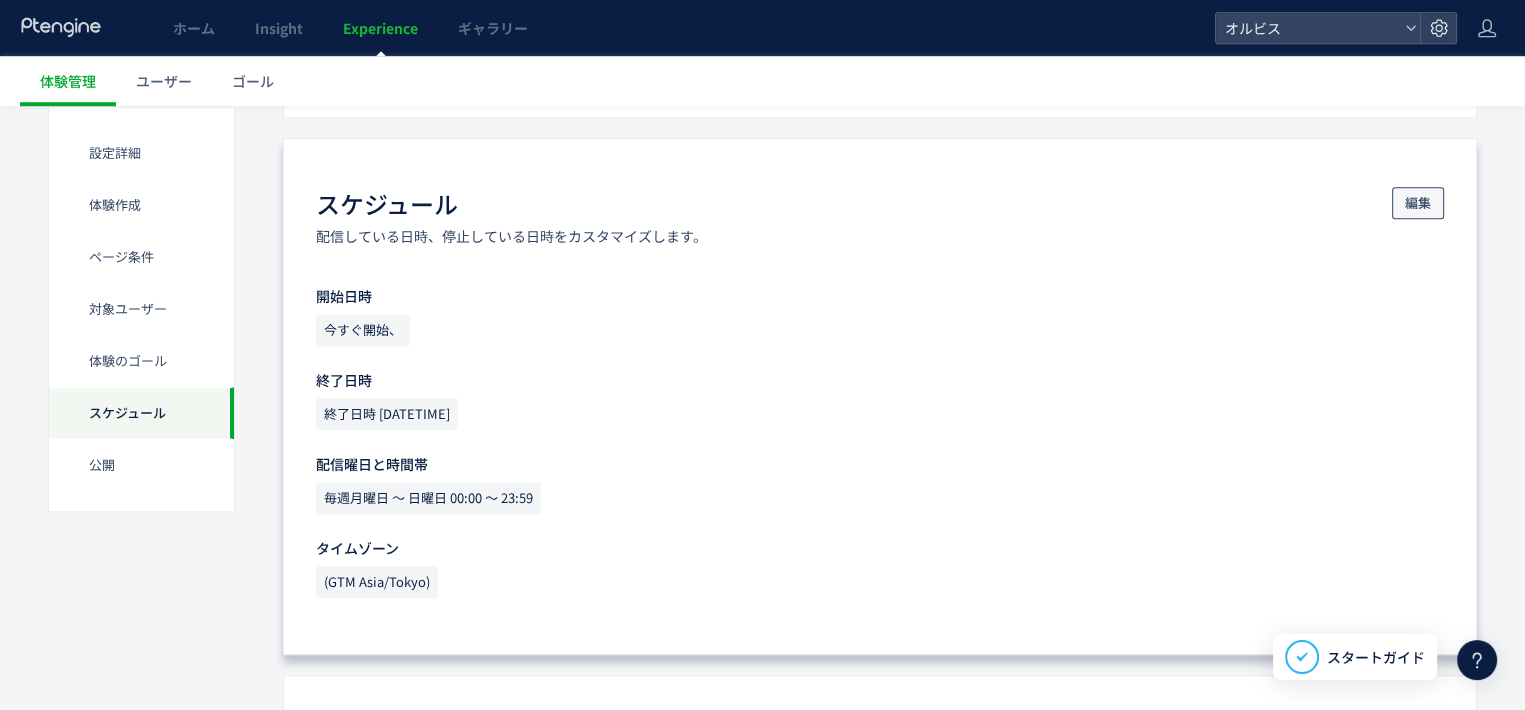click on "編集" at bounding box center [1418, 203] 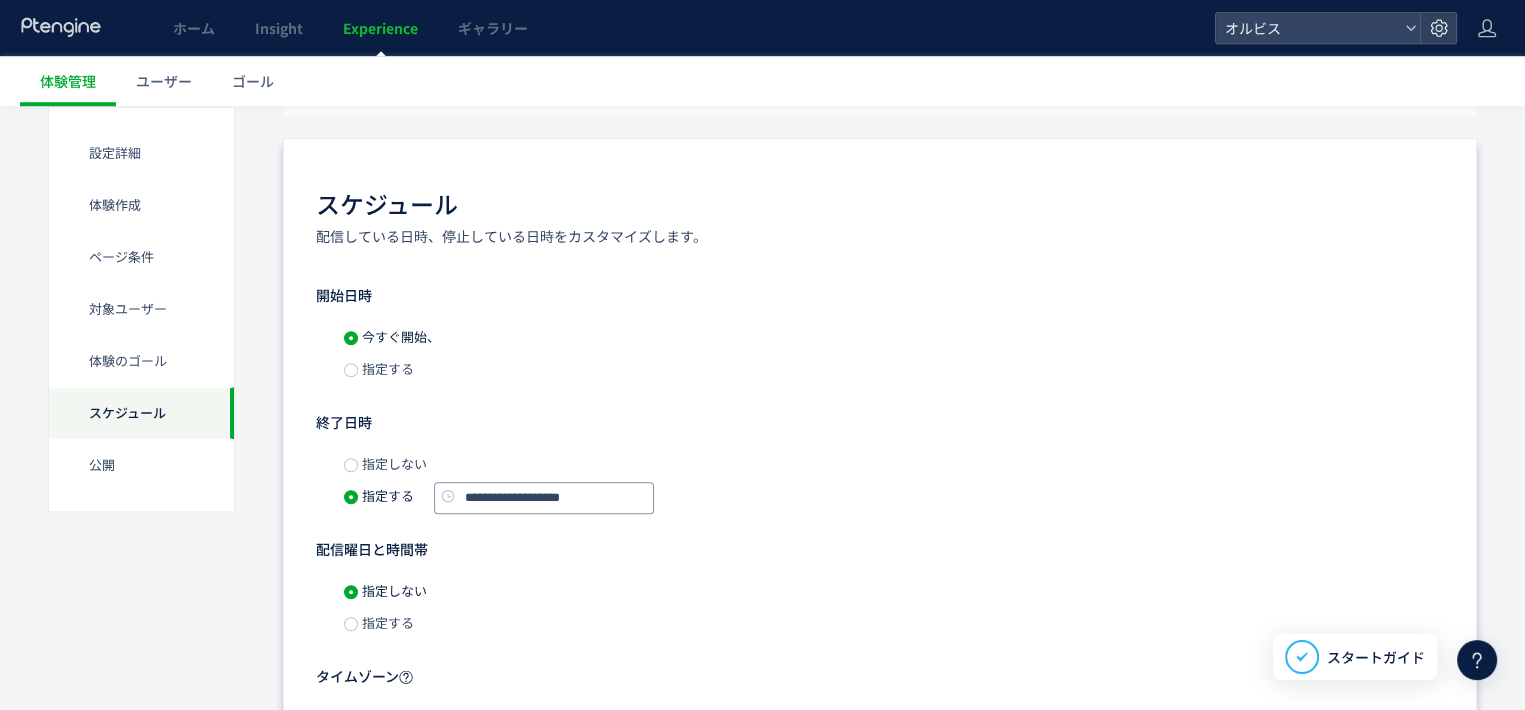 scroll, scrollTop: 1702, scrollLeft: 0, axis: vertical 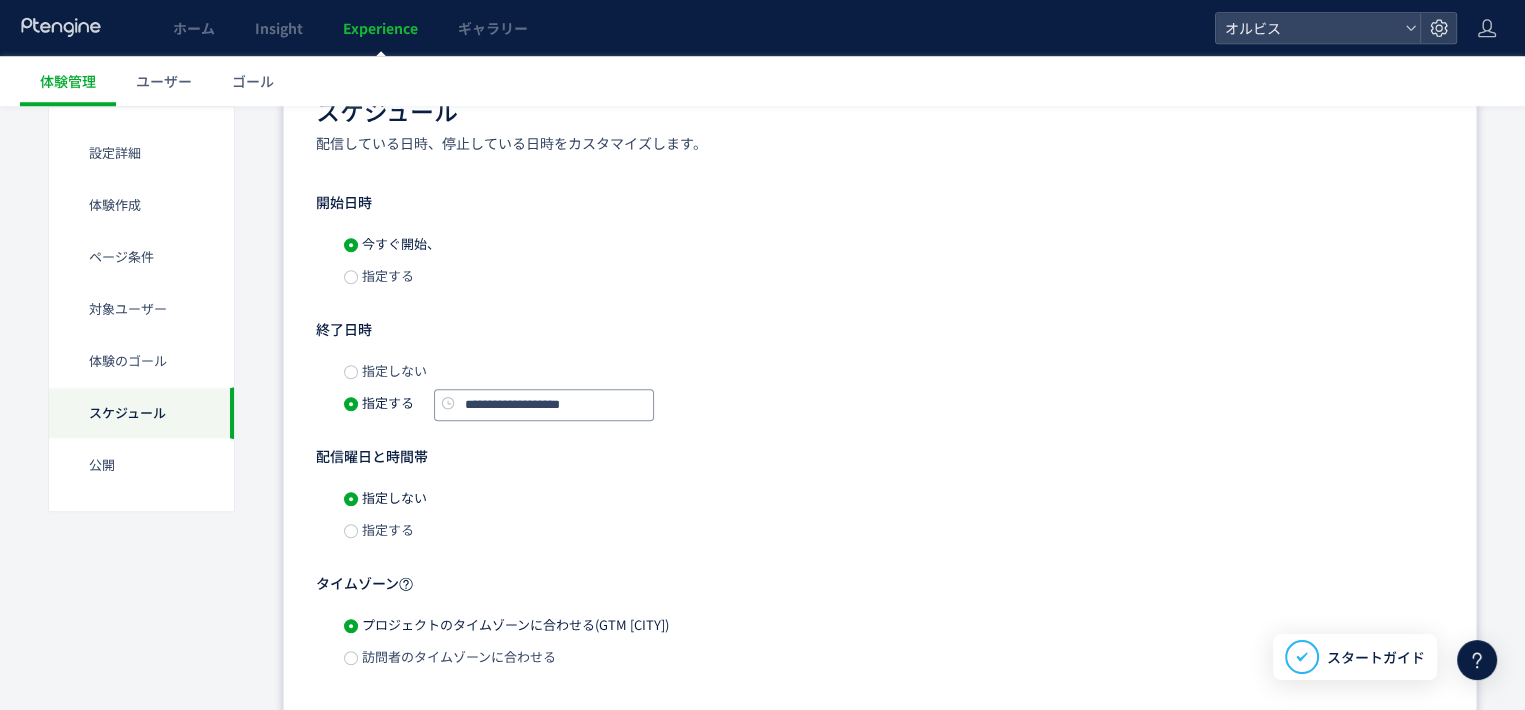 click on "**********" 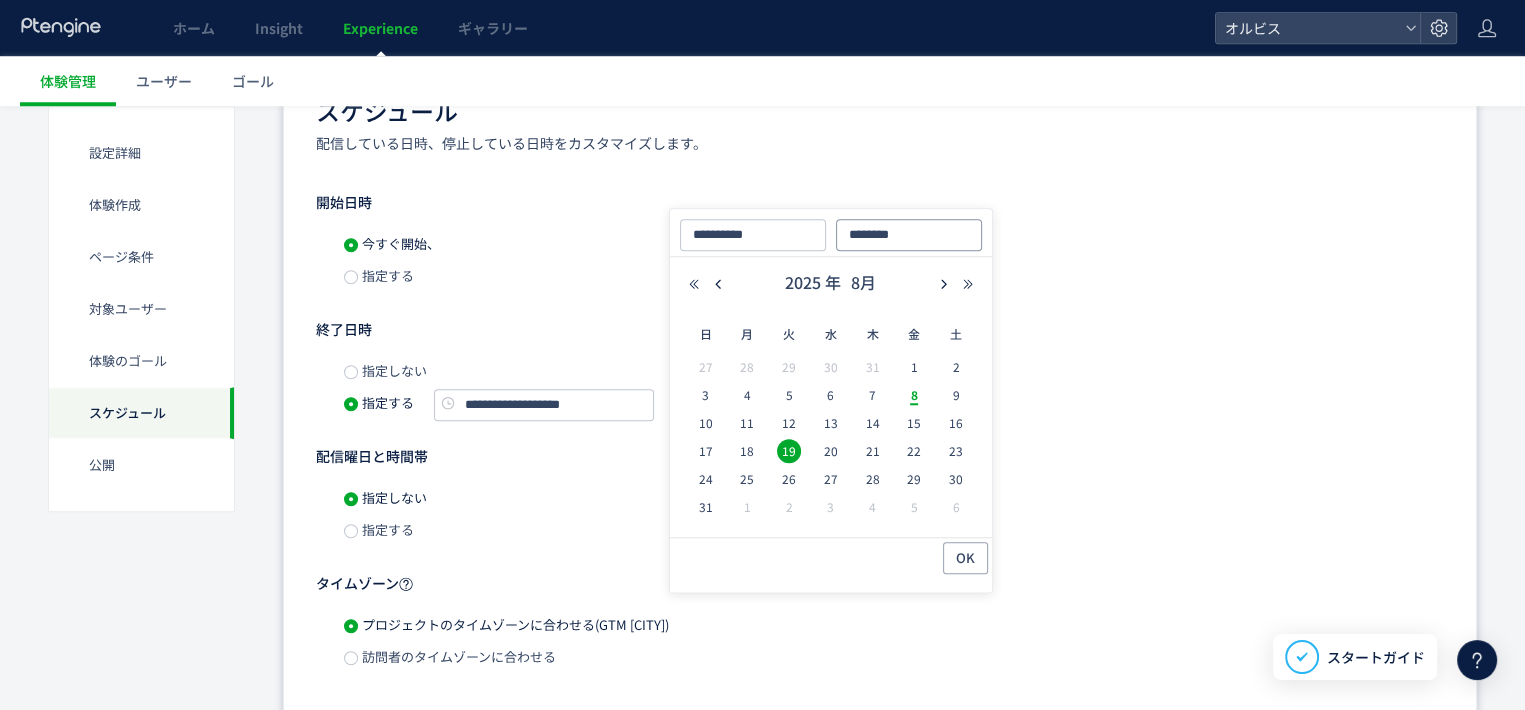 click on "********" 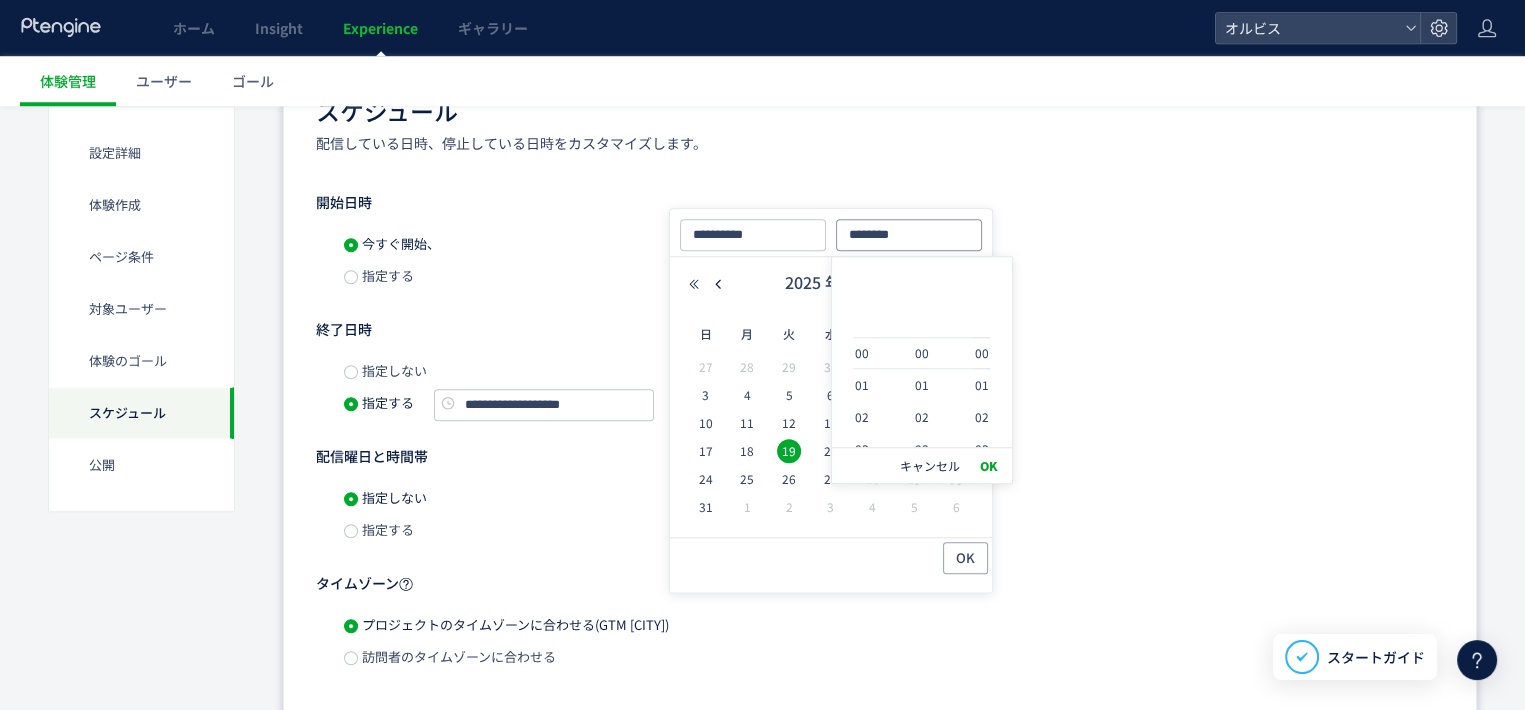 scroll, scrollTop: 736, scrollLeft: 0, axis: vertical 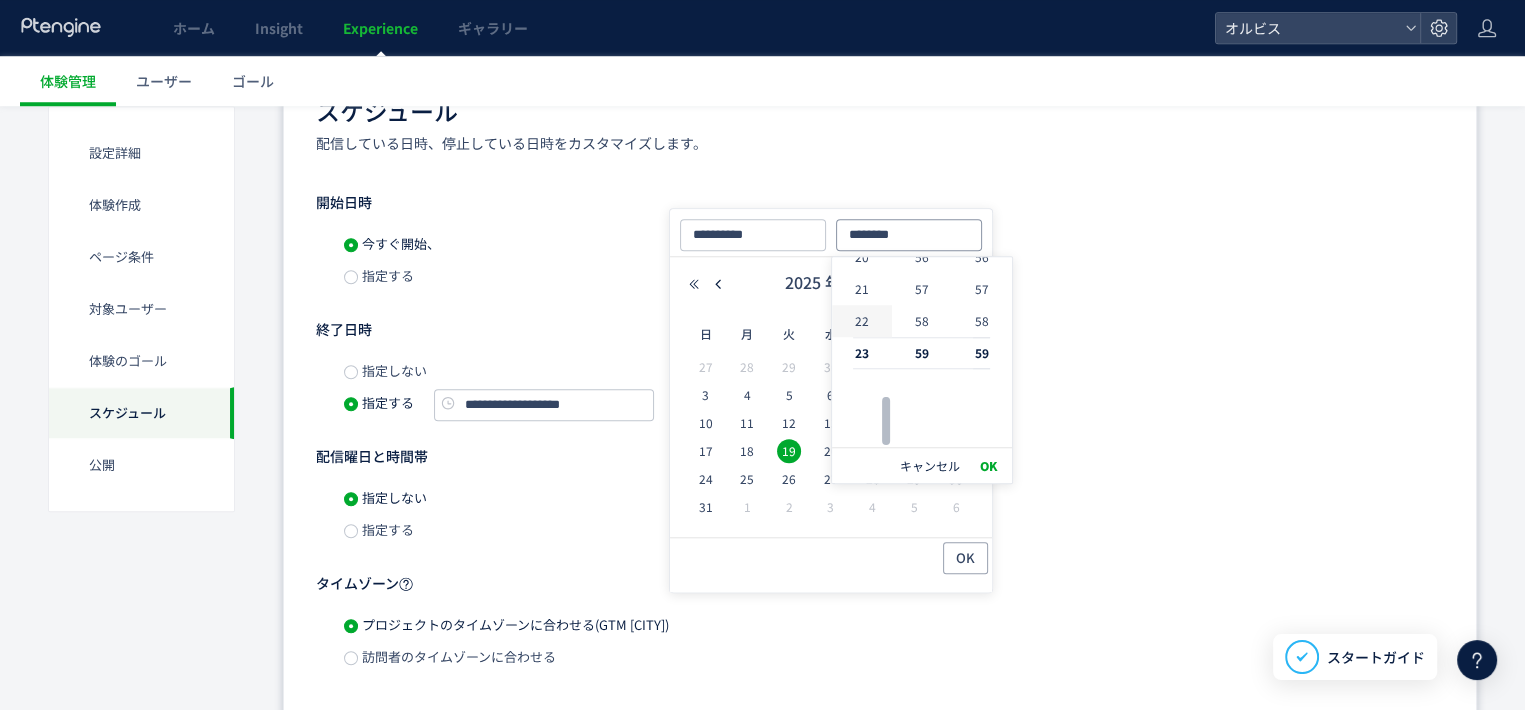 type on "********" 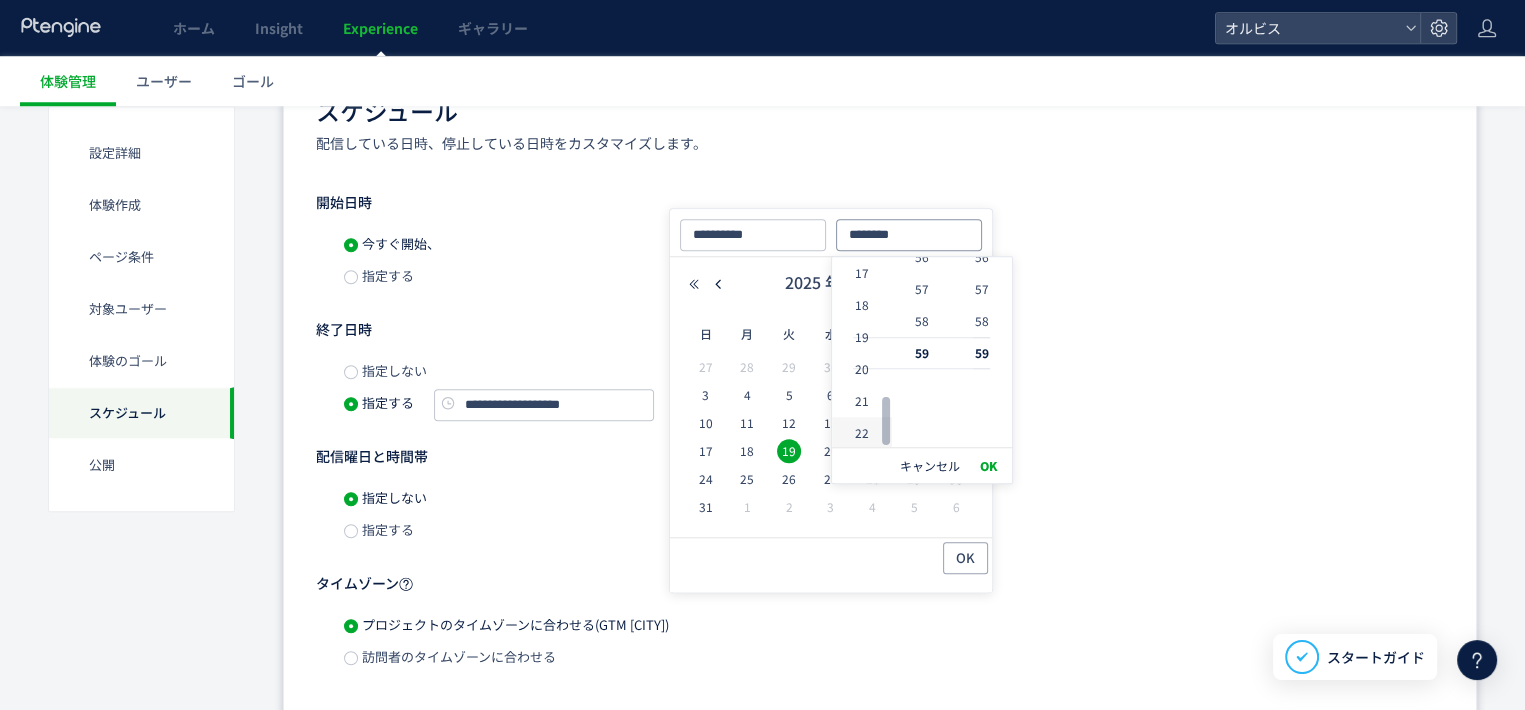 type on "********" 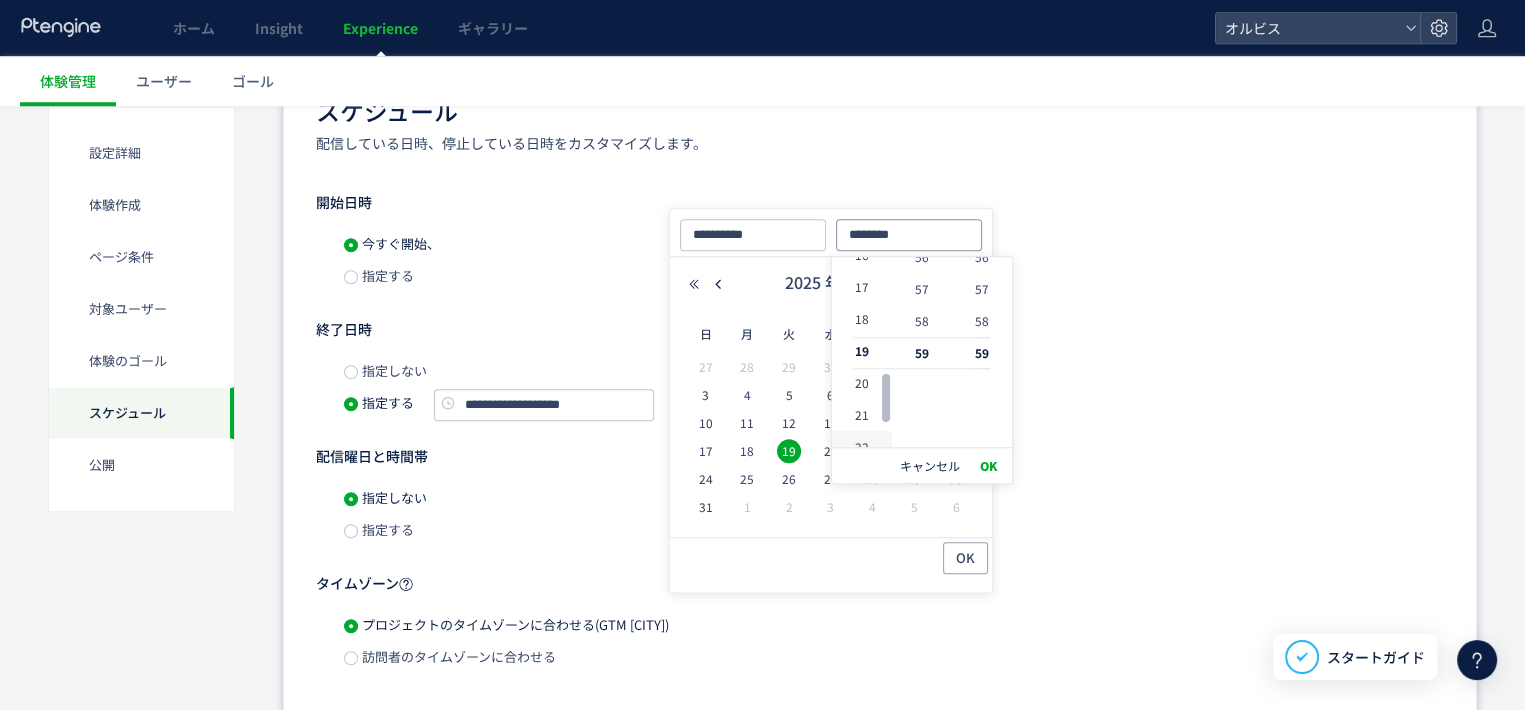 type on "********" 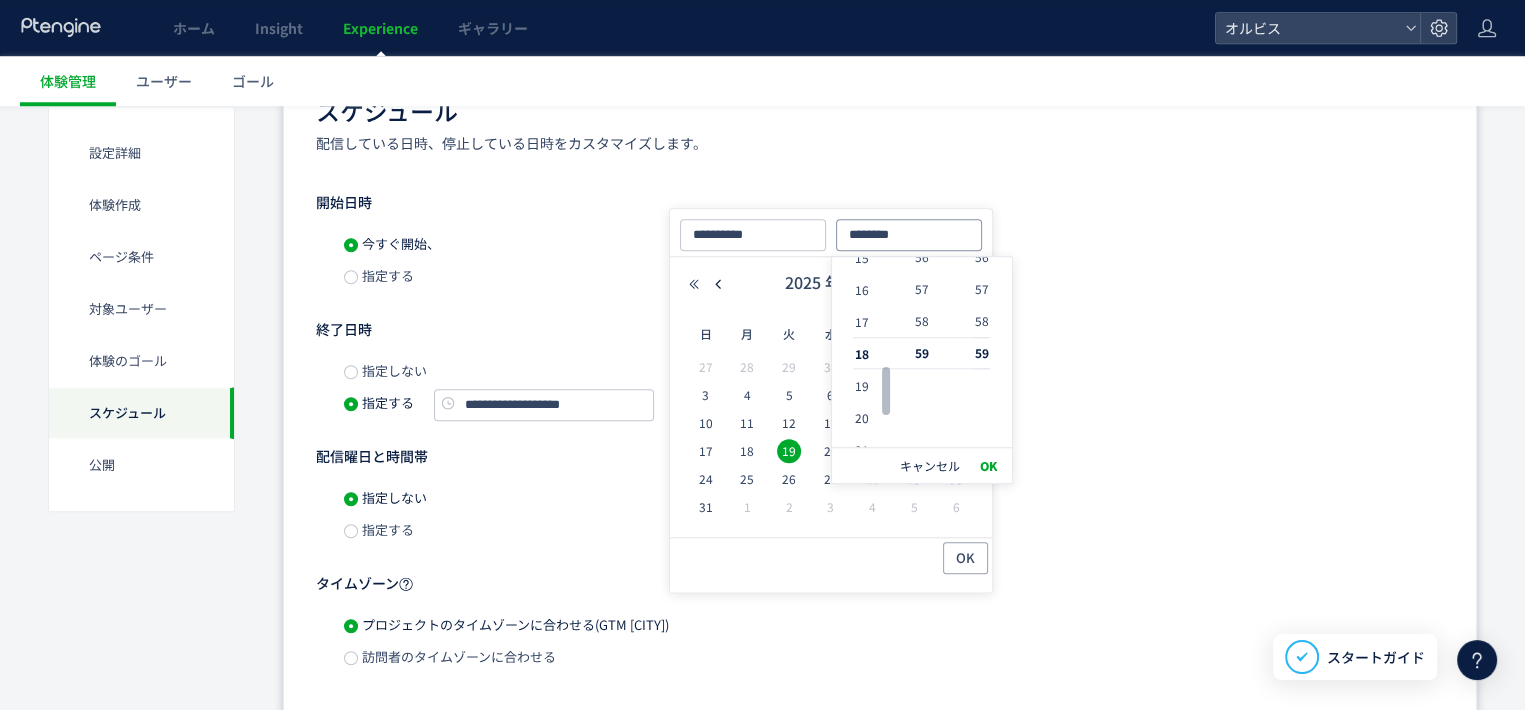 scroll, scrollTop: 576, scrollLeft: 0, axis: vertical 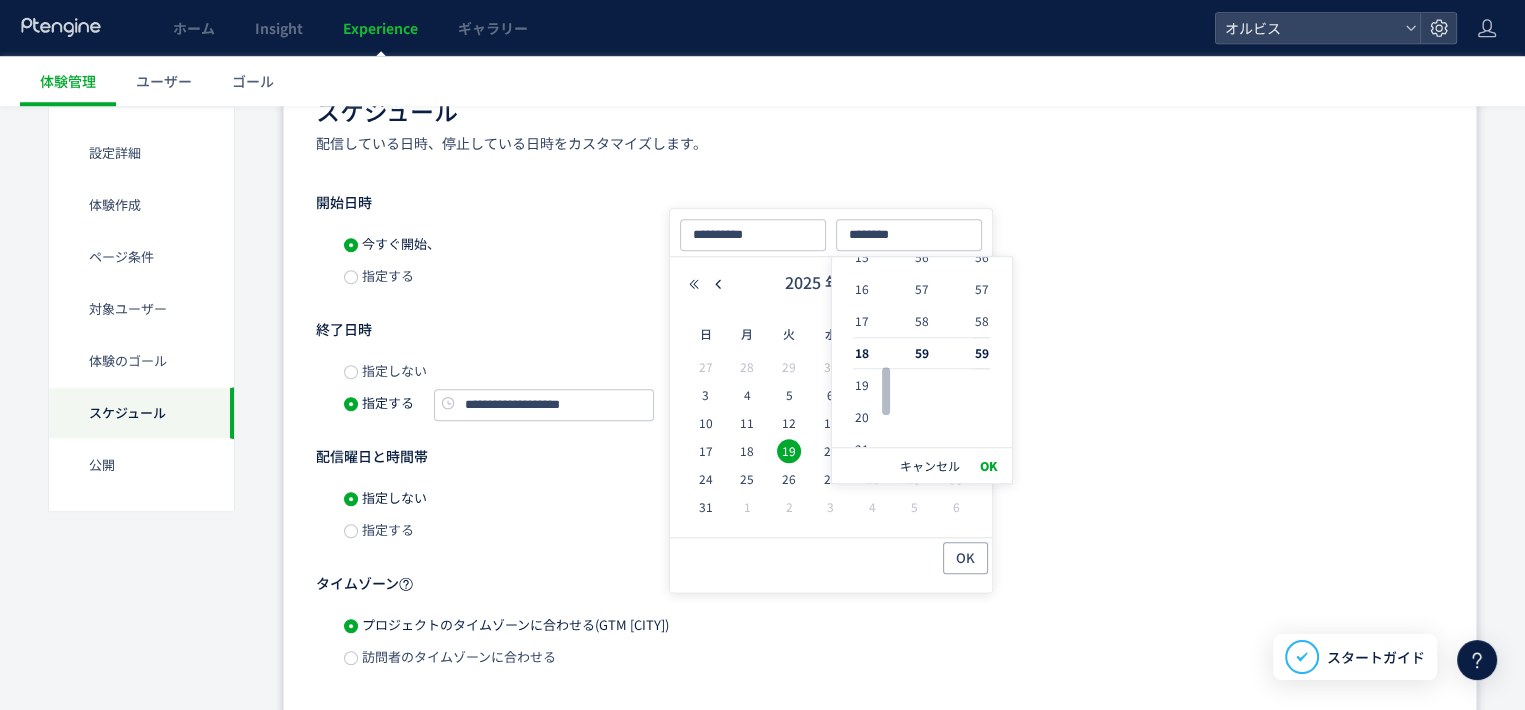 click on "18" 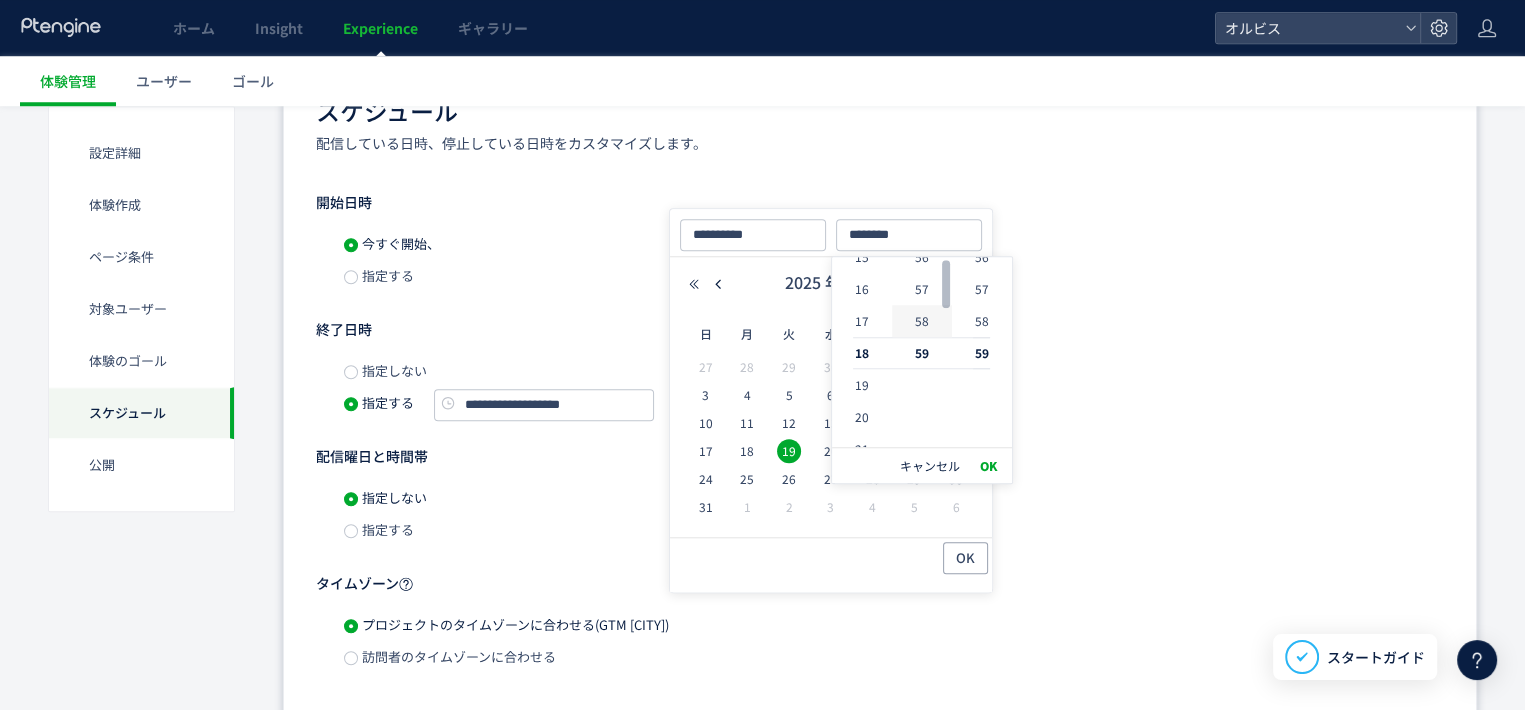 type on "********" 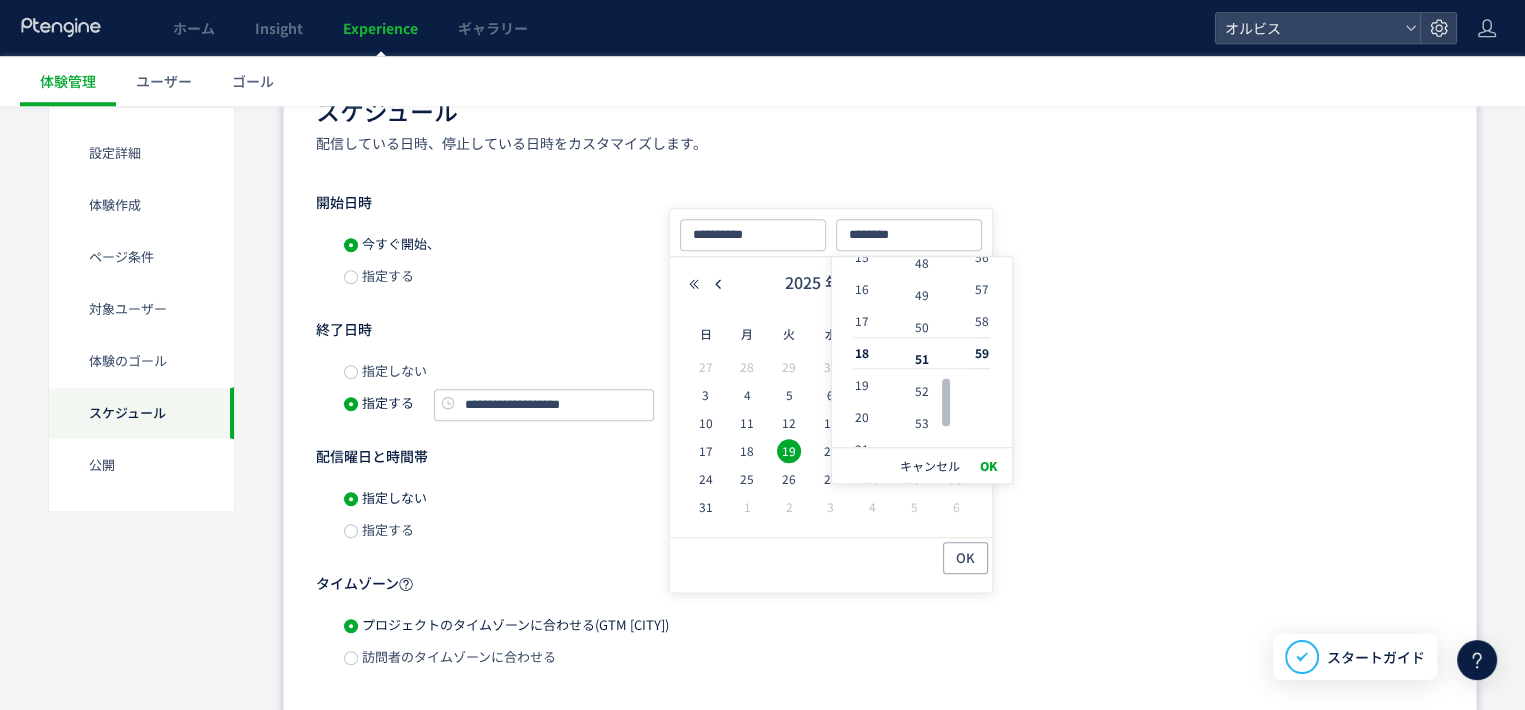 type on "********" 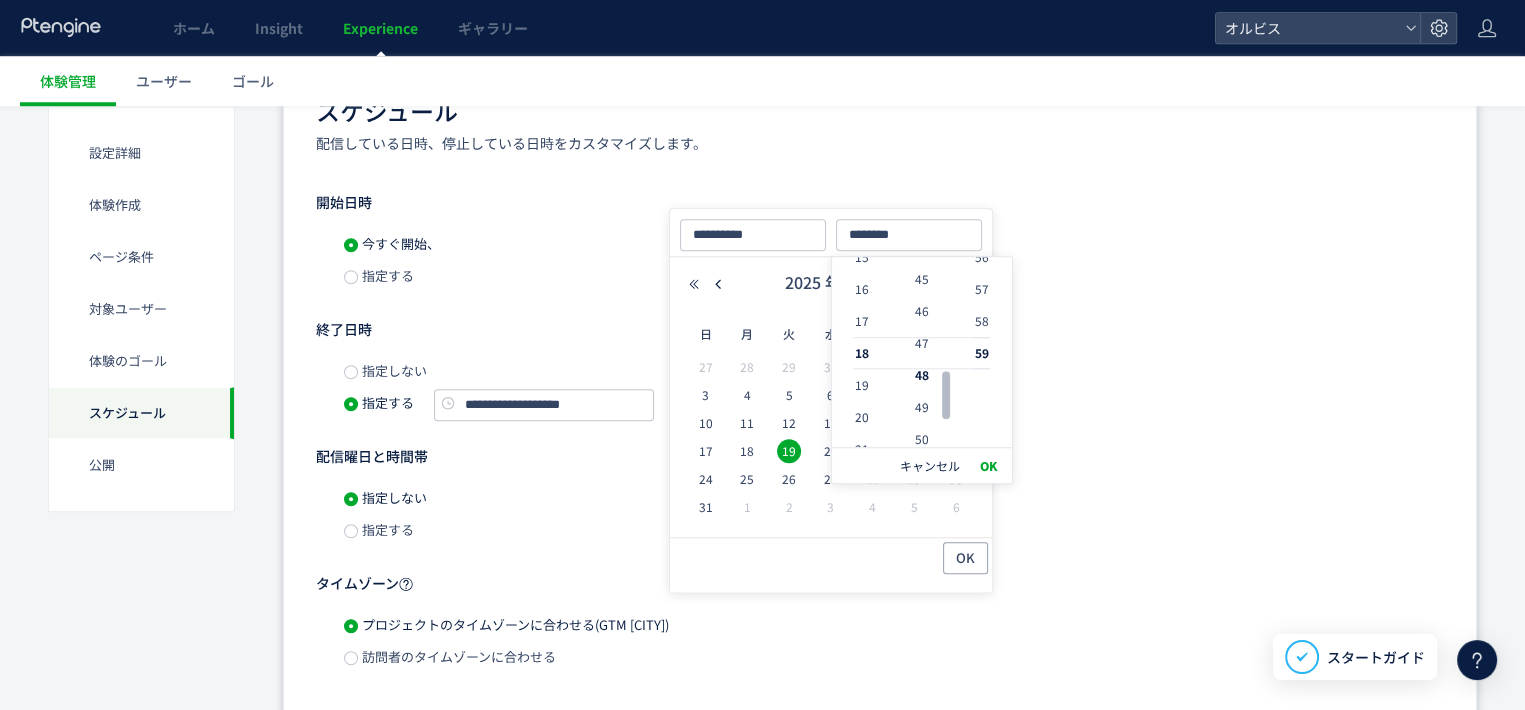 type on "********" 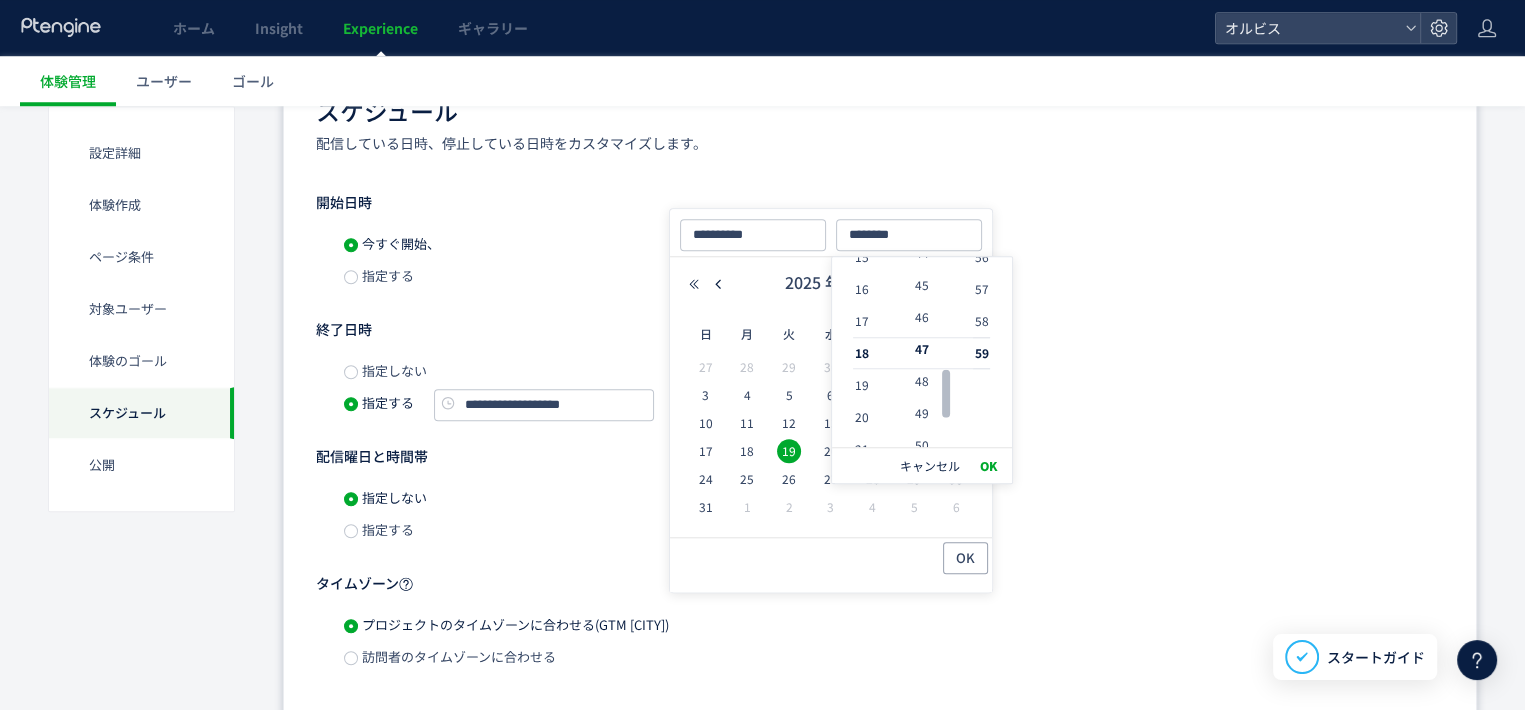 type on "********" 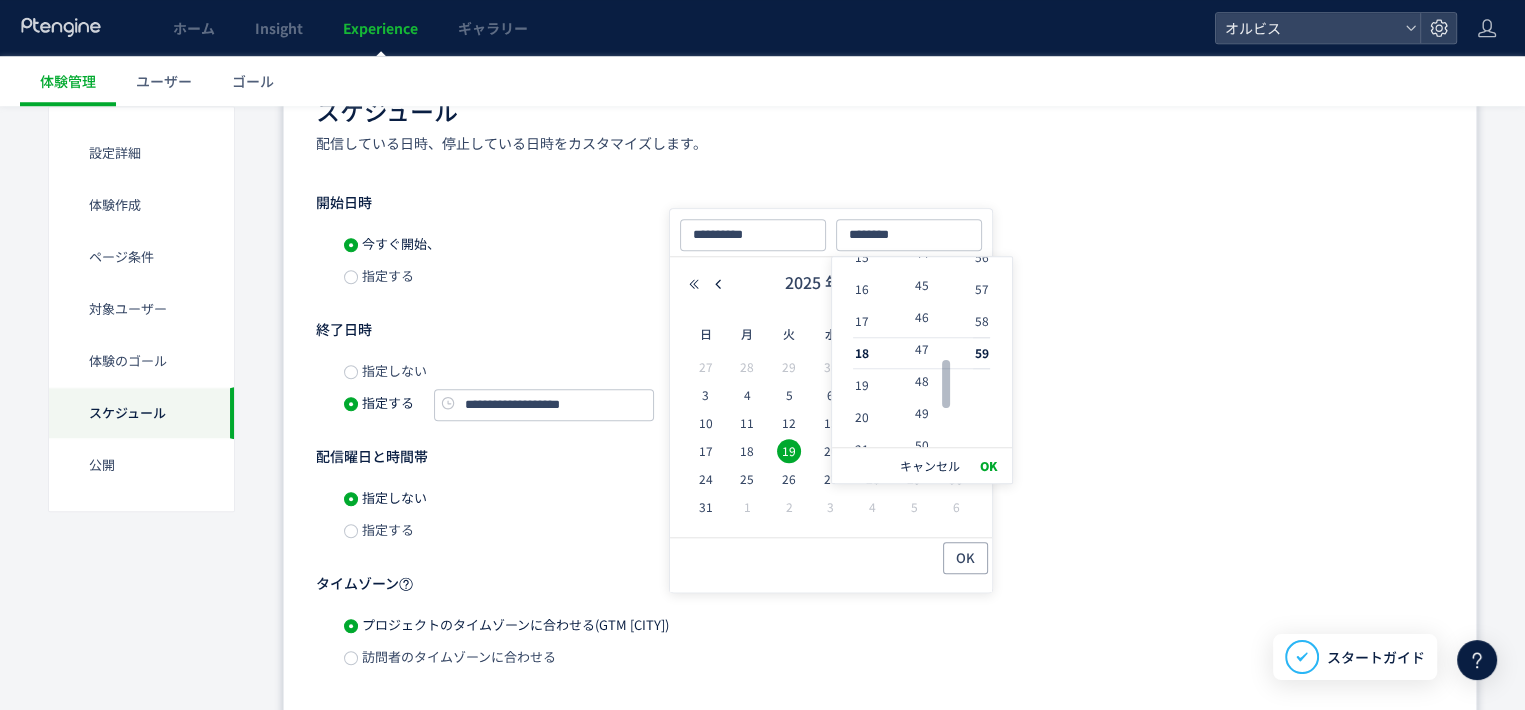 type on "********" 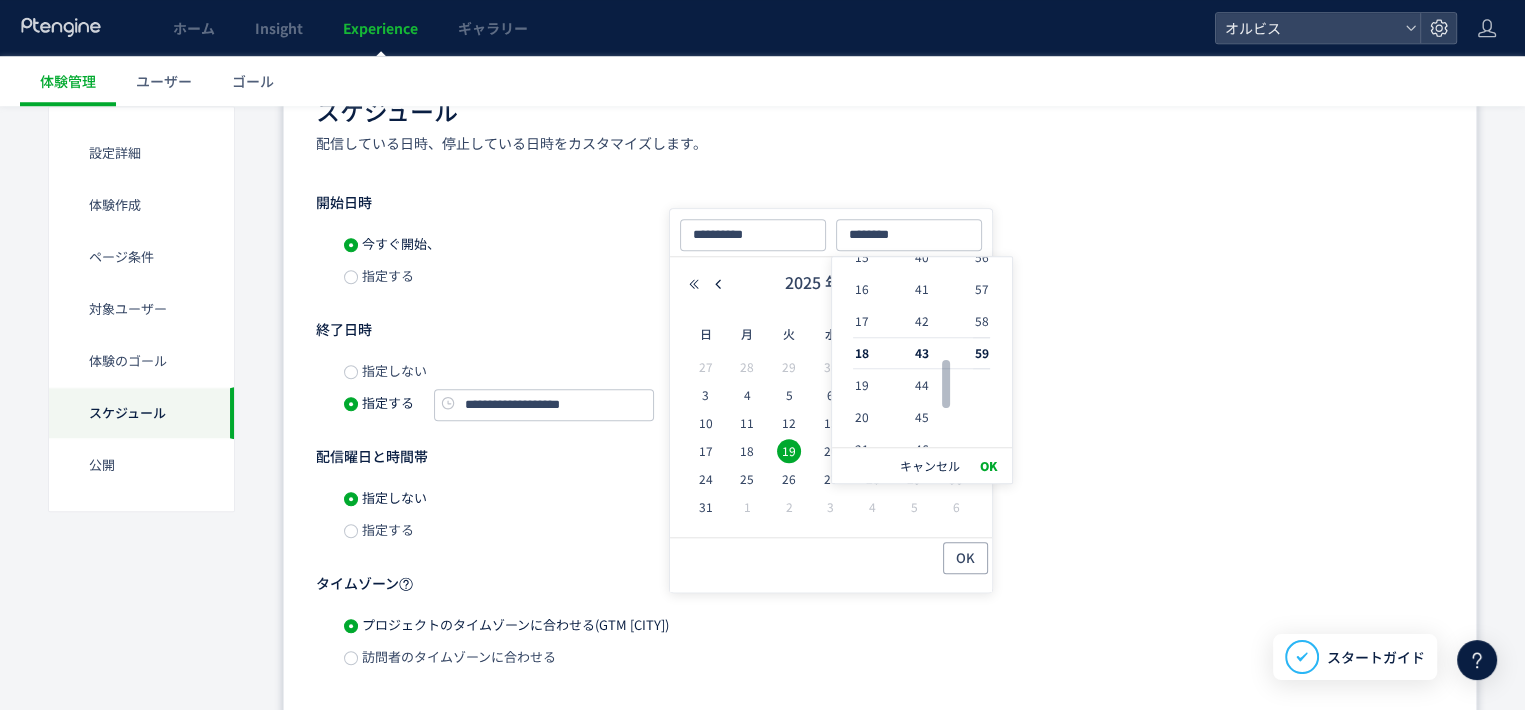 type on "********" 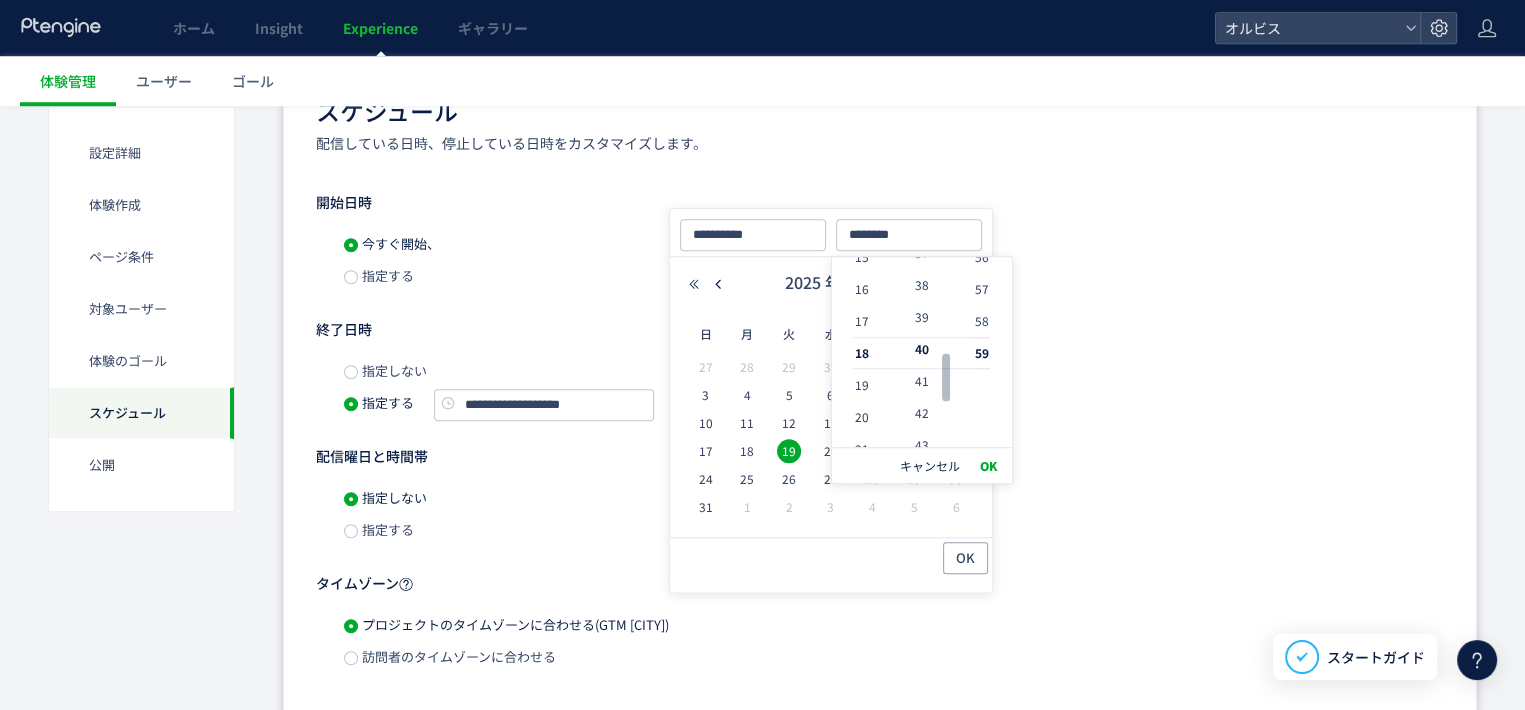 type on "********" 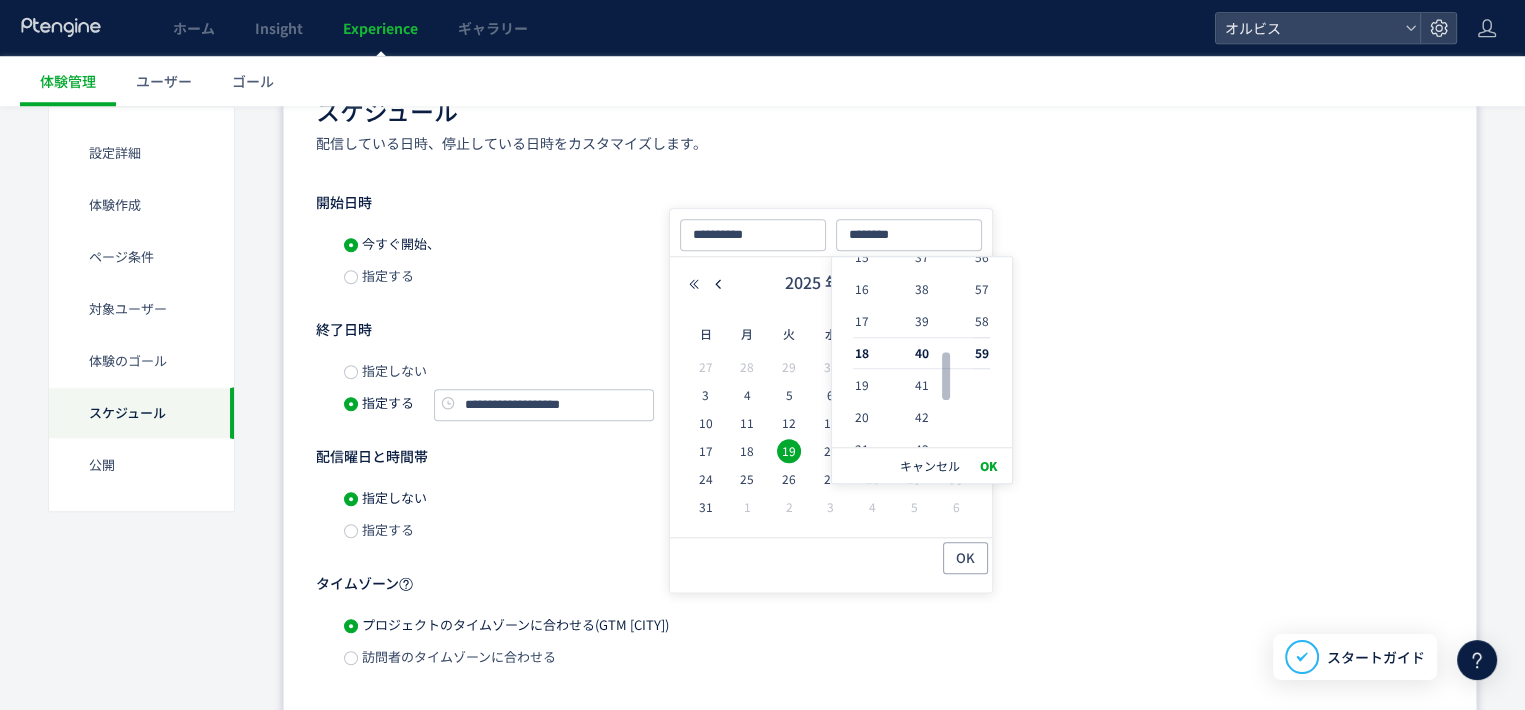 type on "********" 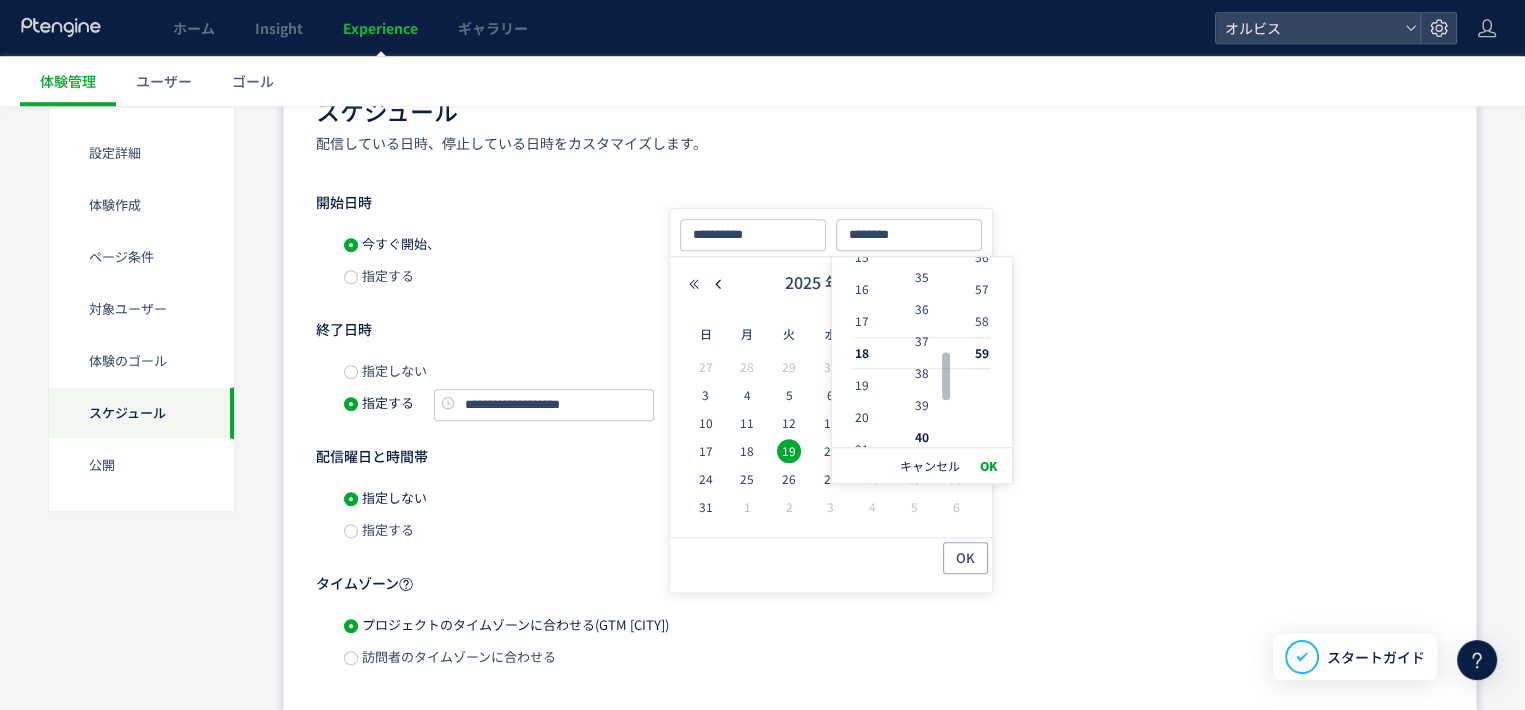 type on "********" 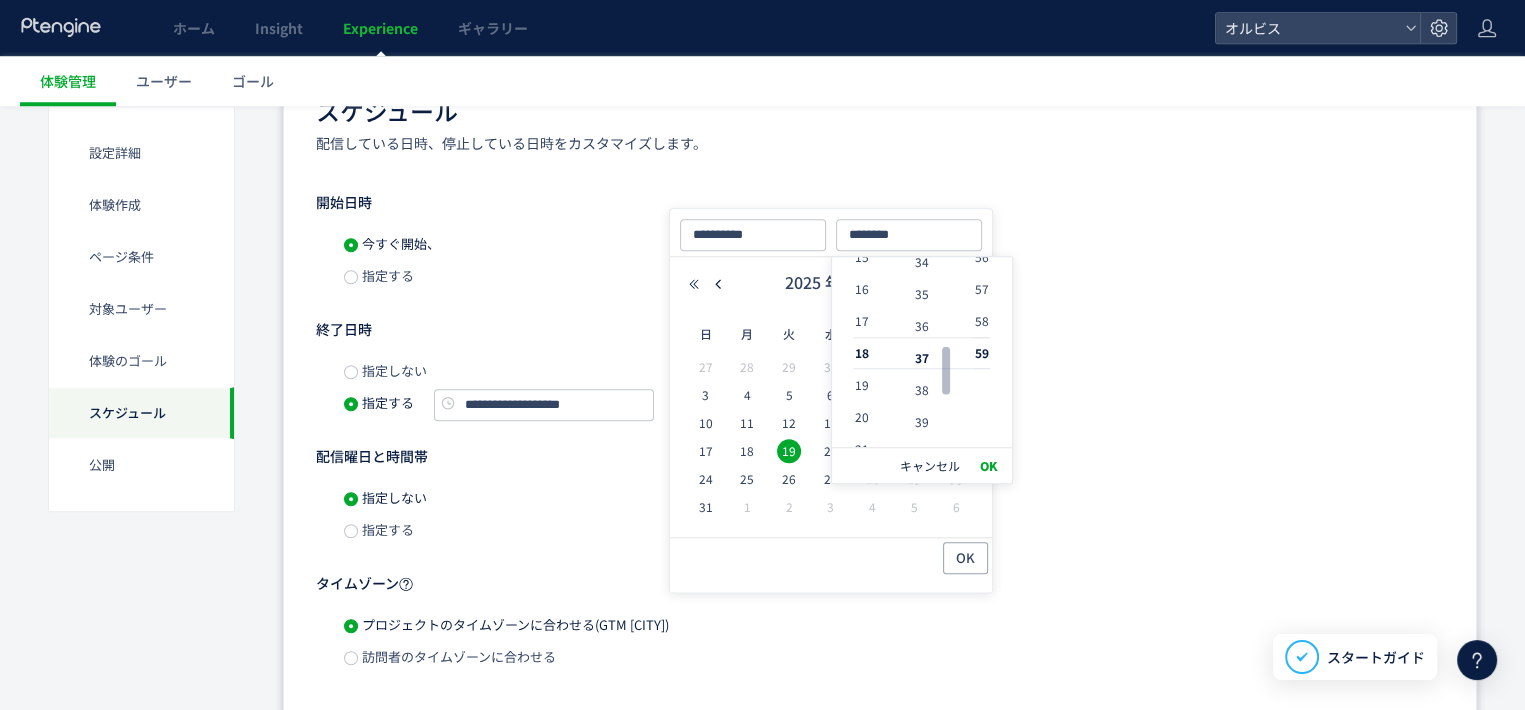 type on "********" 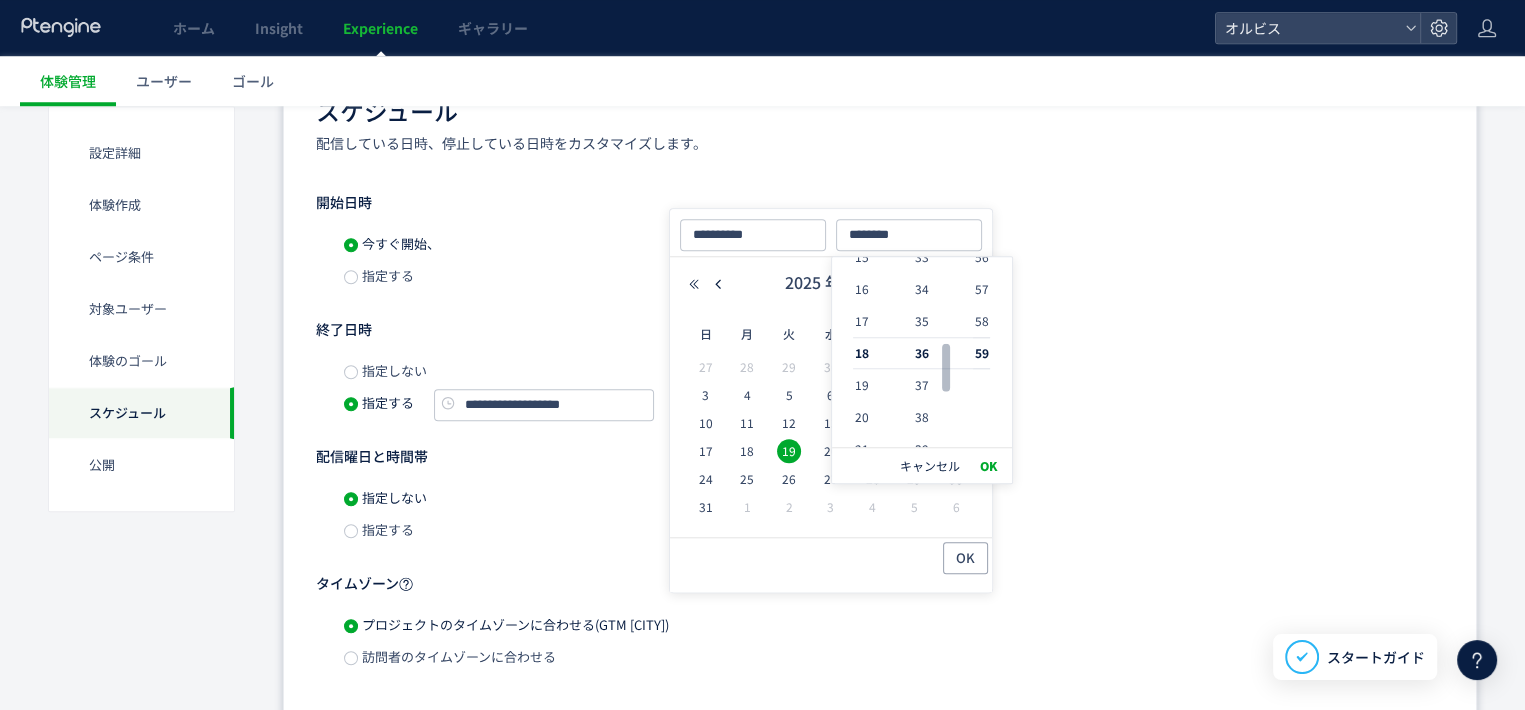 type on "********" 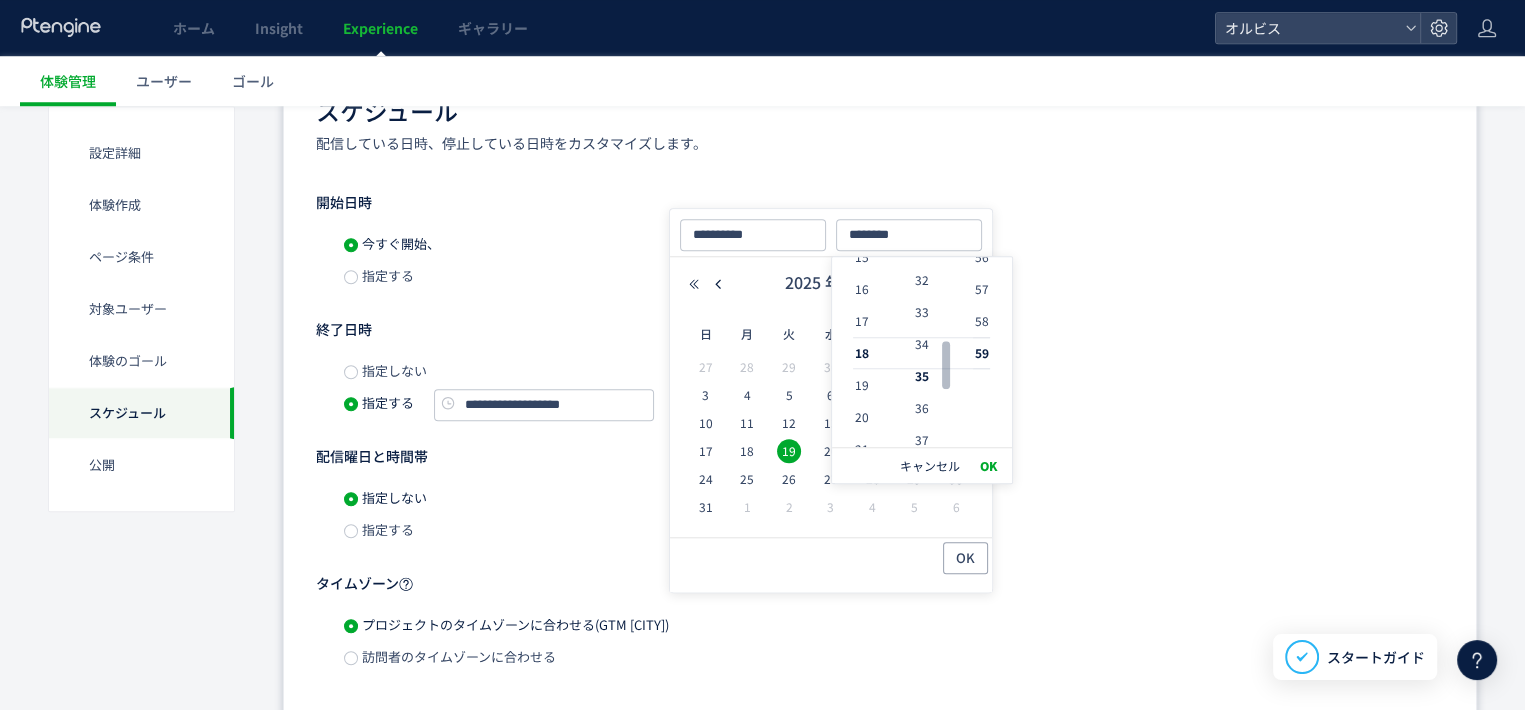 type on "********" 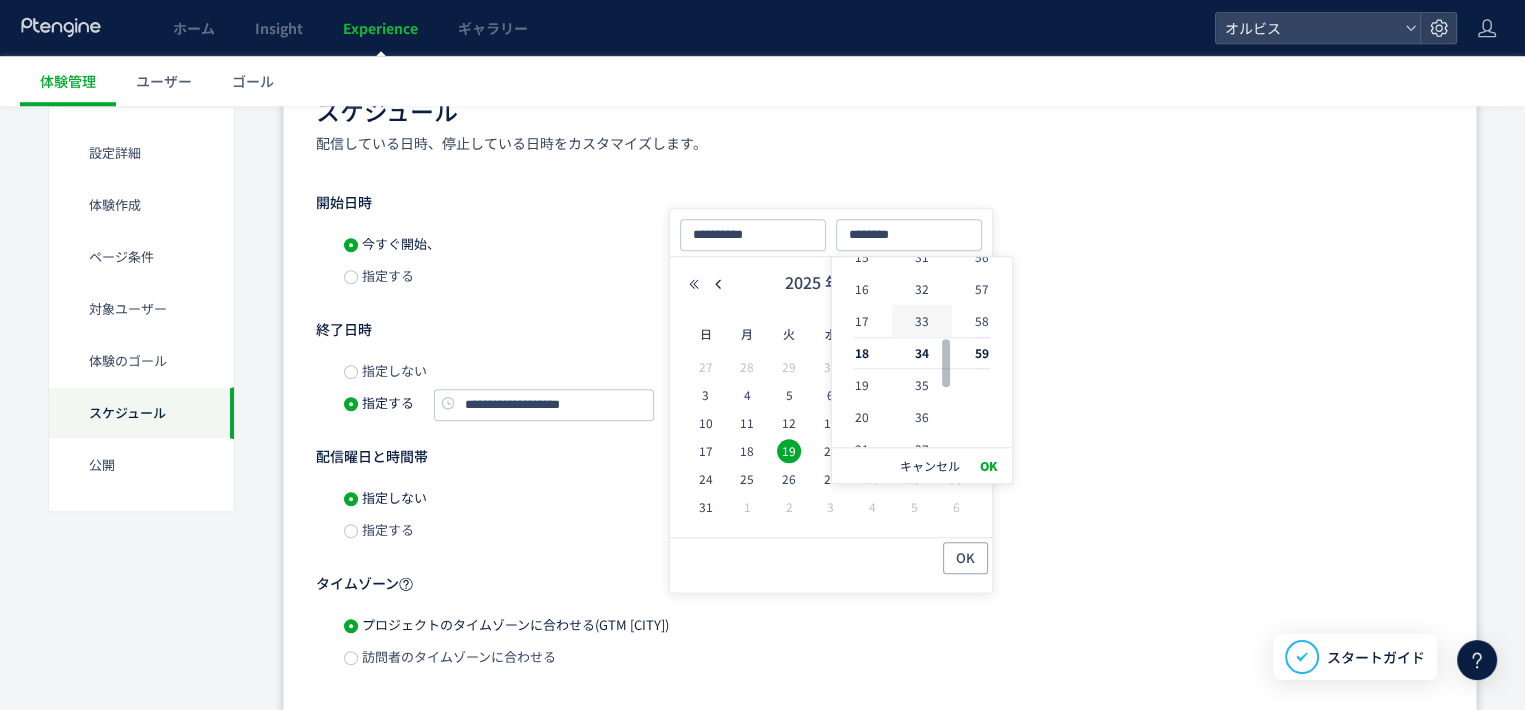 click on "33" 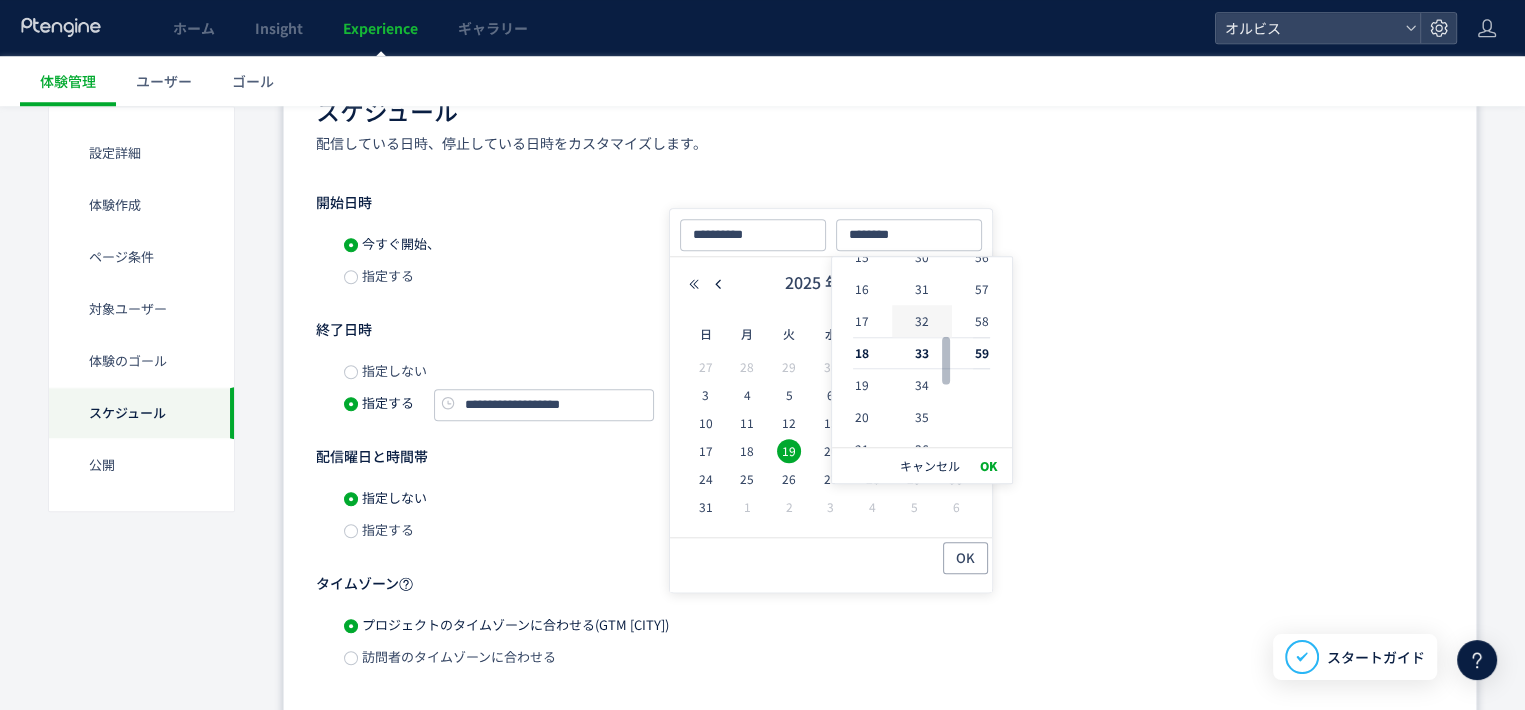 type on "********" 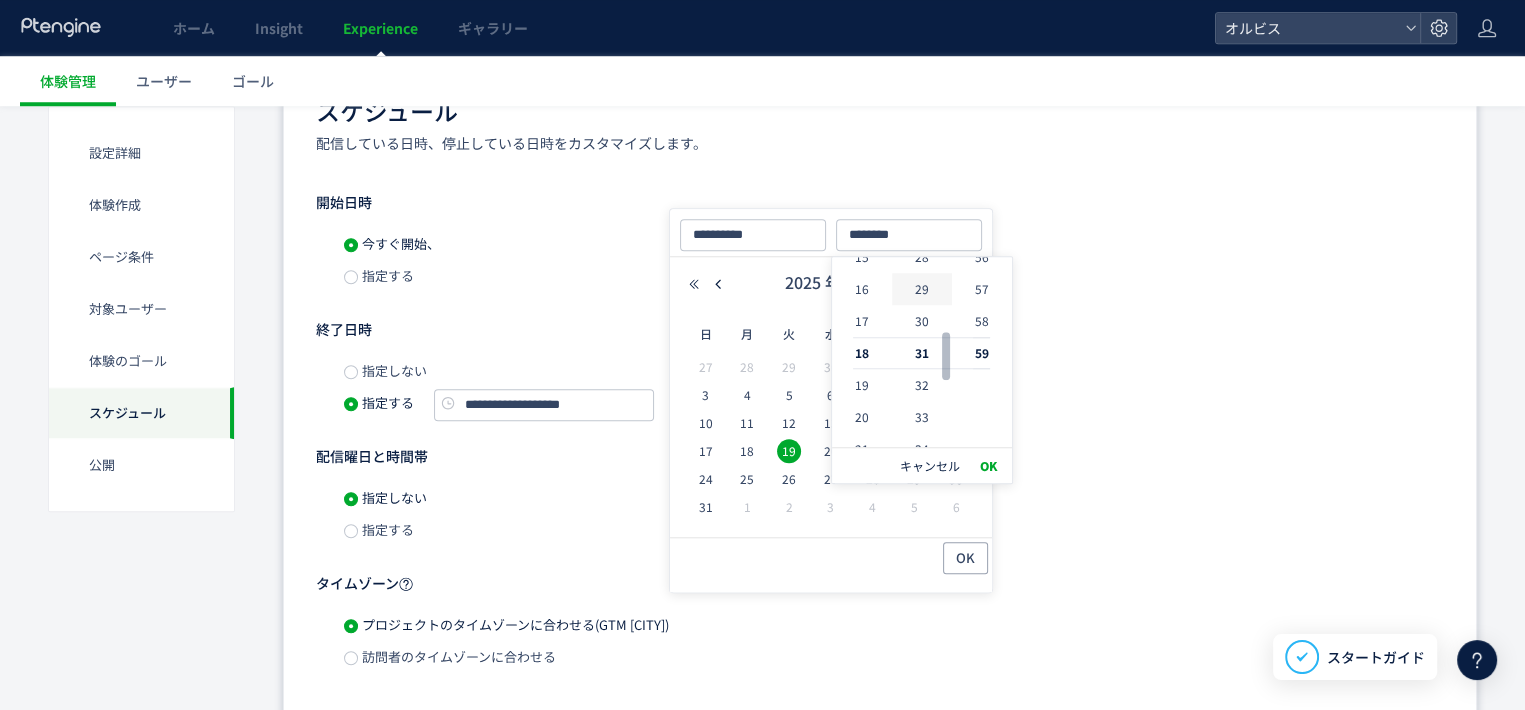 click on "30" 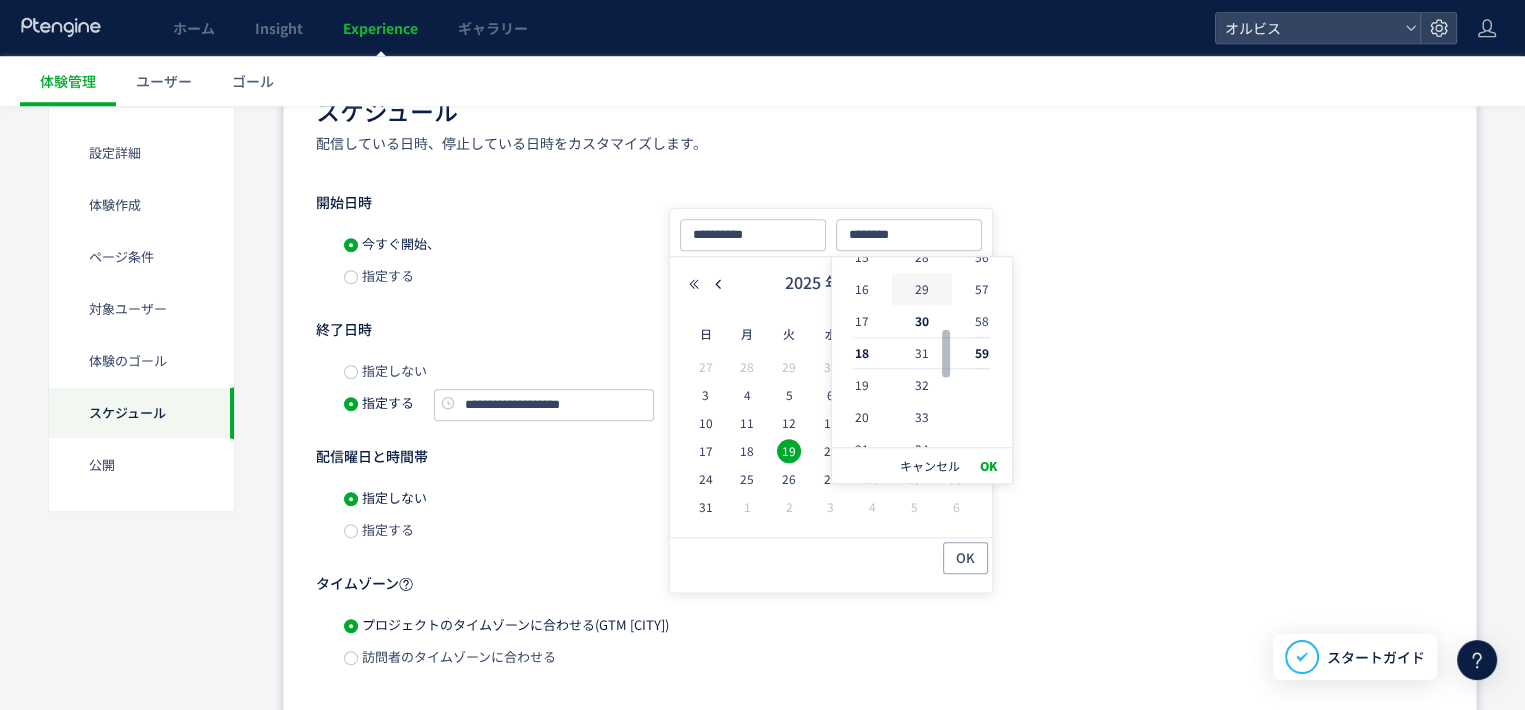 scroll, scrollTop: 960, scrollLeft: 0, axis: vertical 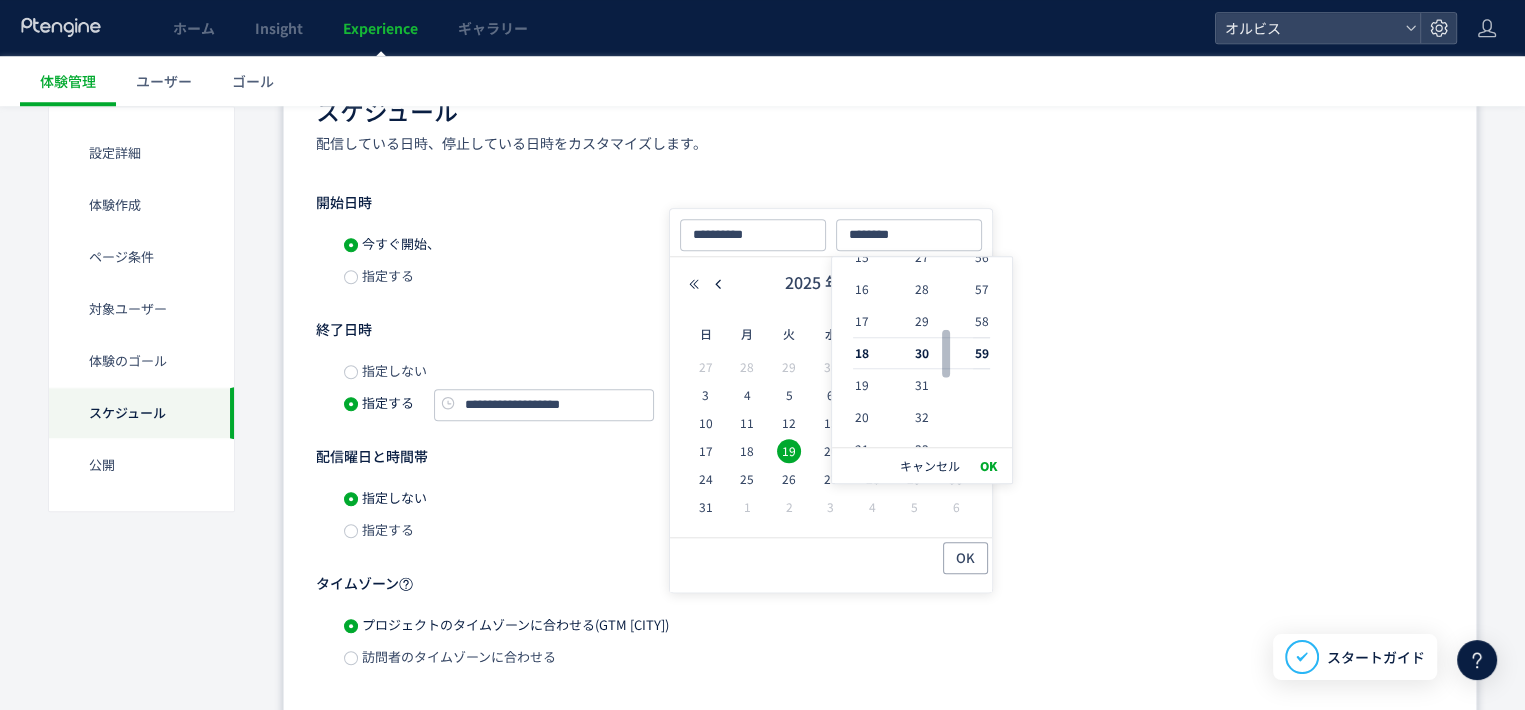 click on "OK" at bounding box center (989, 466) 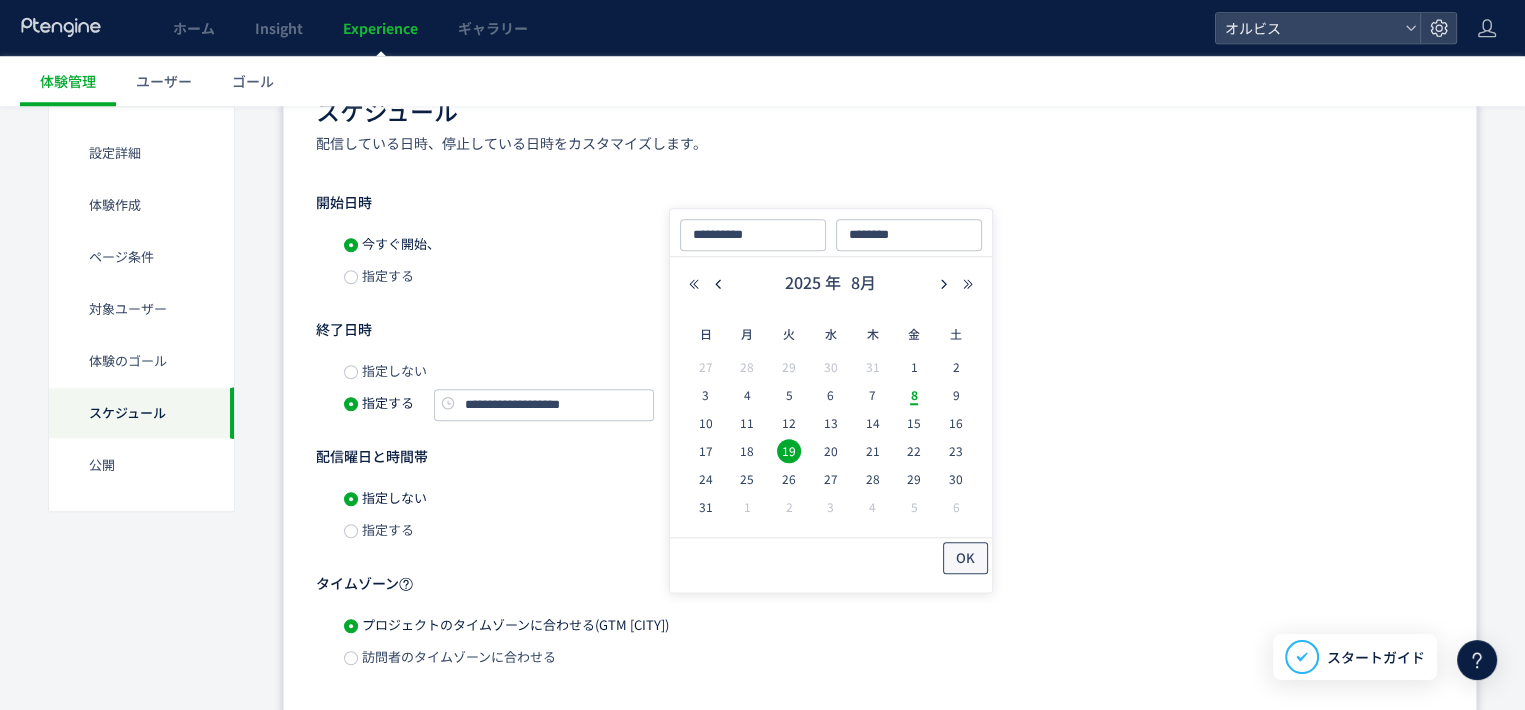 click on "OK" at bounding box center [965, 558] 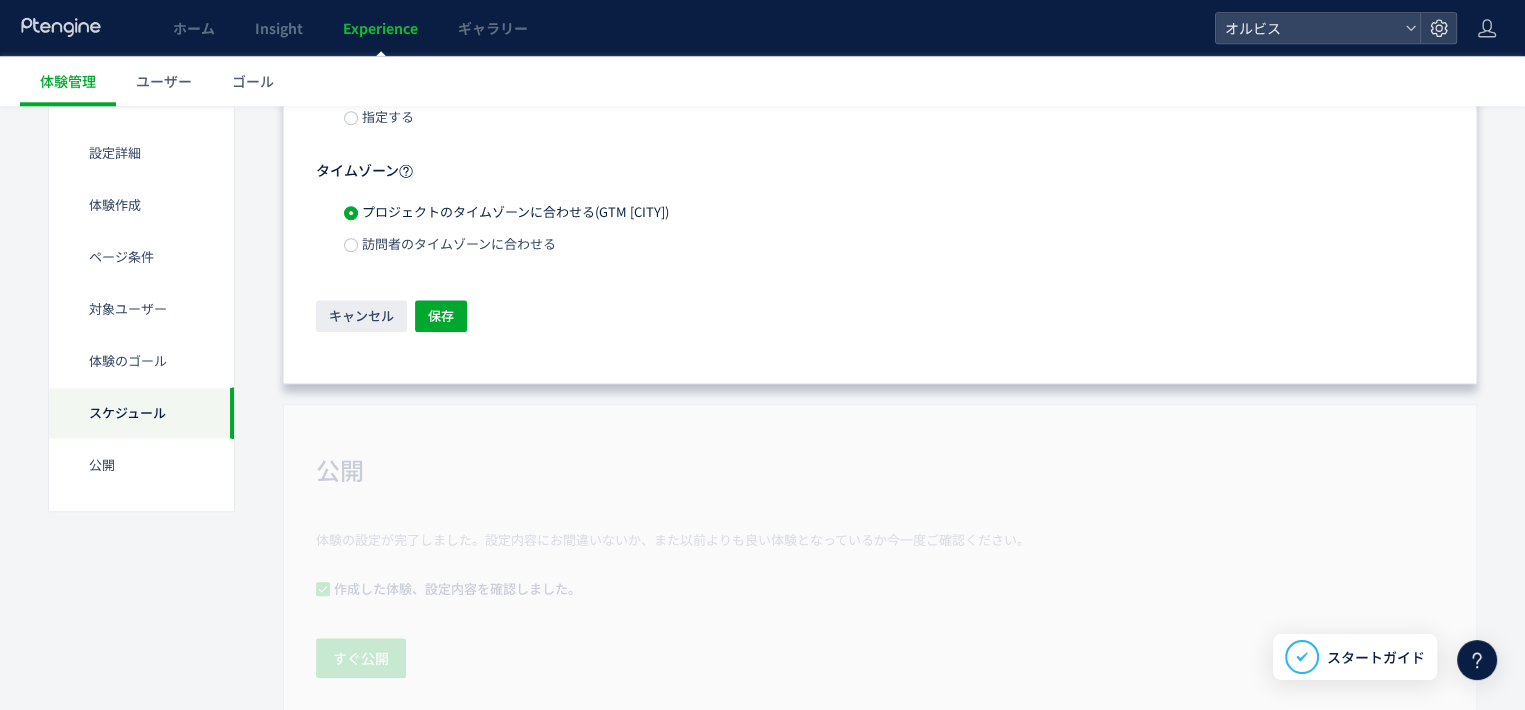 scroll, scrollTop: 2193, scrollLeft: 0, axis: vertical 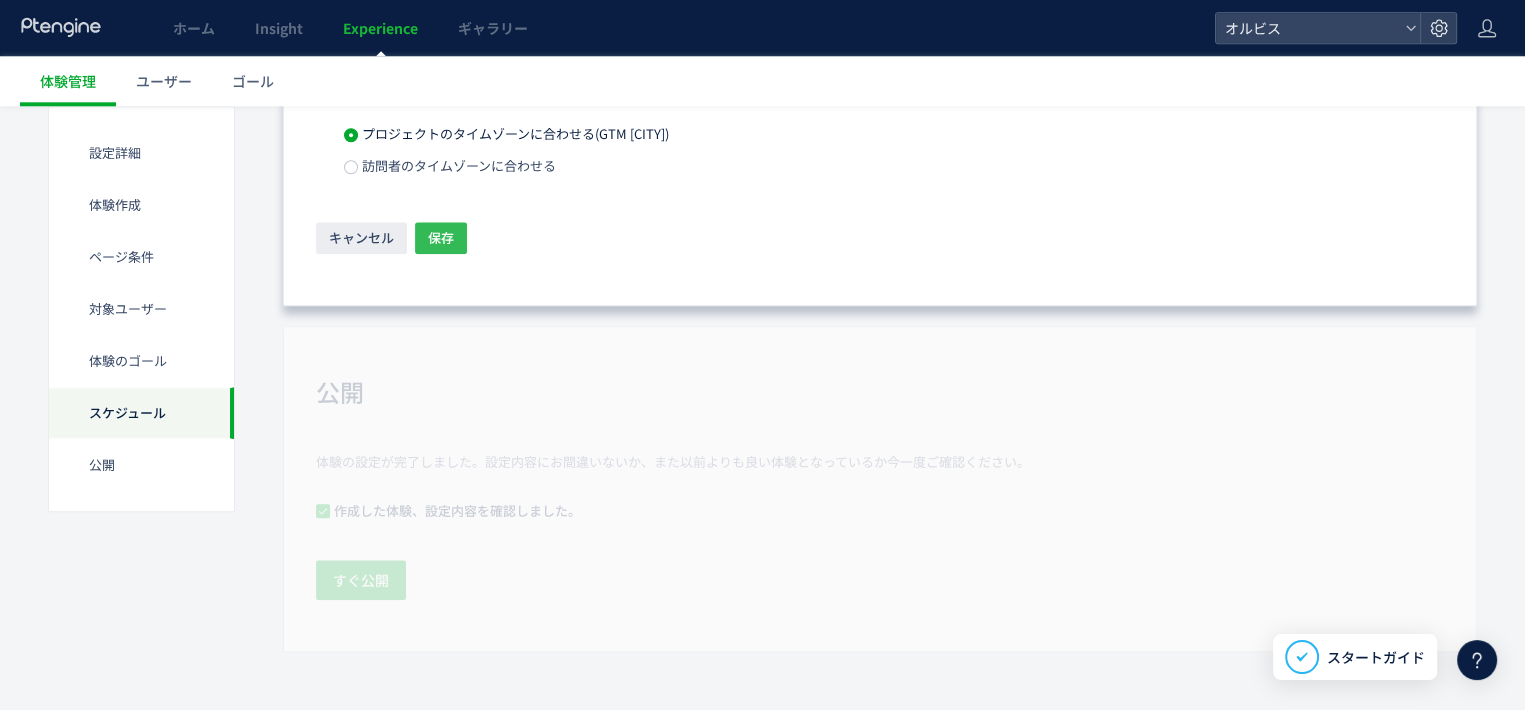 click on "保存" at bounding box center (441, 238) 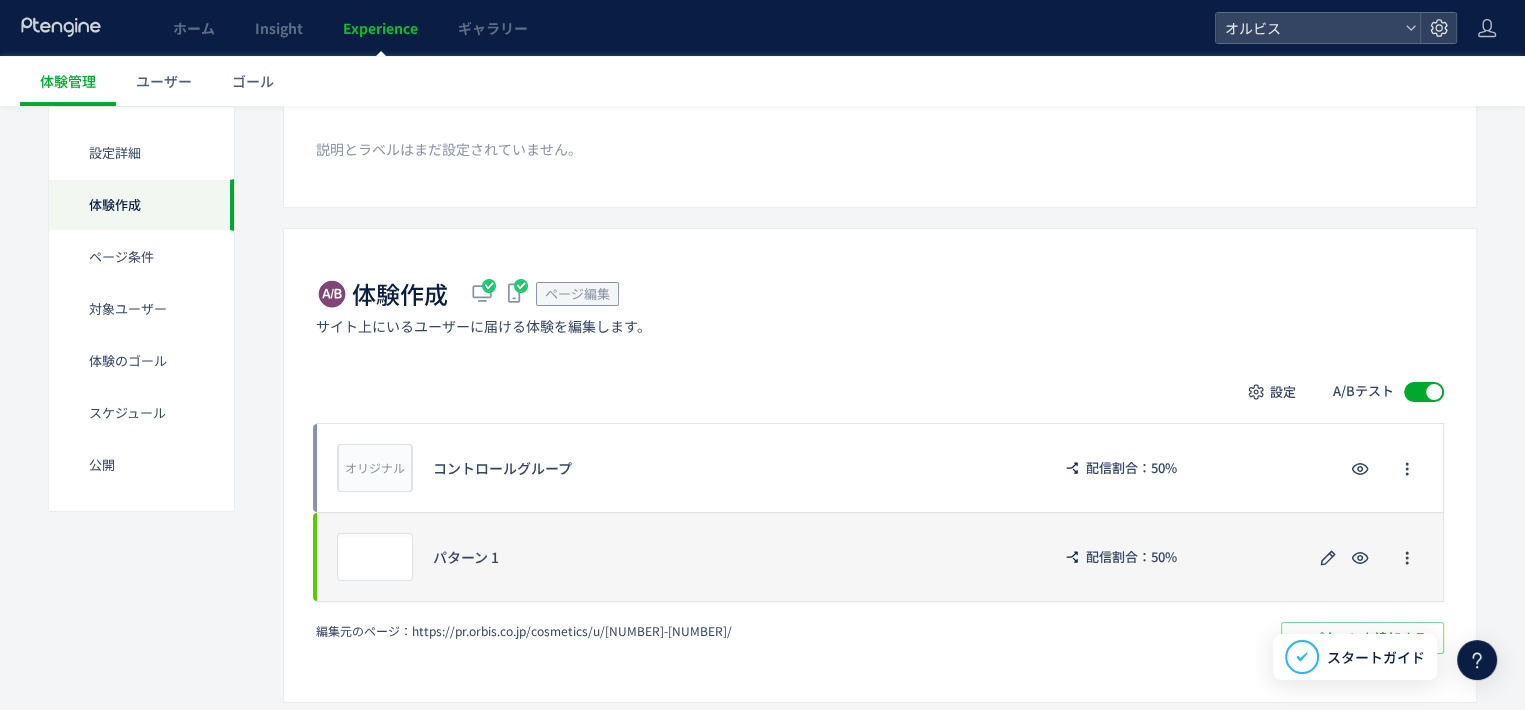 scroll, scrollTop: 539, scrollLeft: 0, axis: vertical 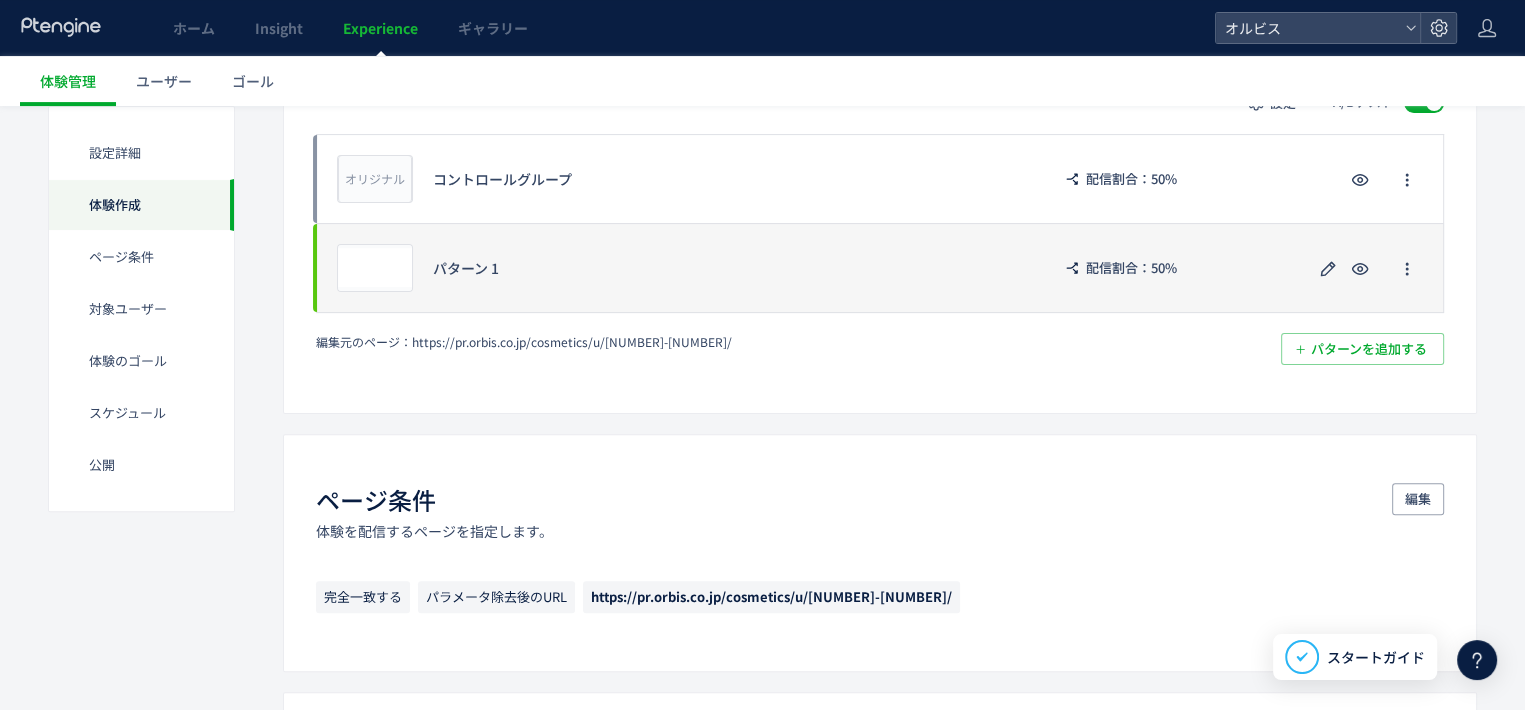 click on "パターン 1" at bounding box center [731, 268] 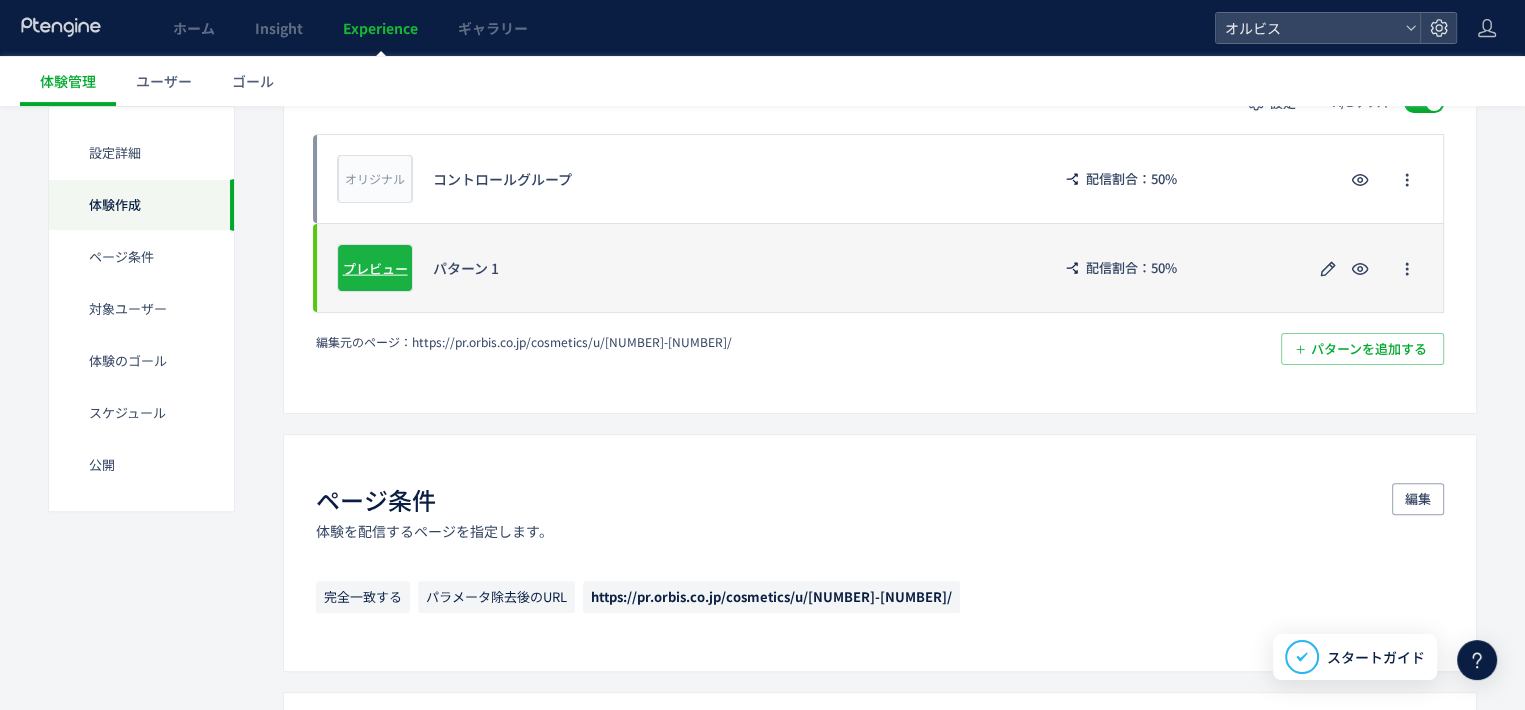 click on "プレビュー" at bounding box center (375, 267) 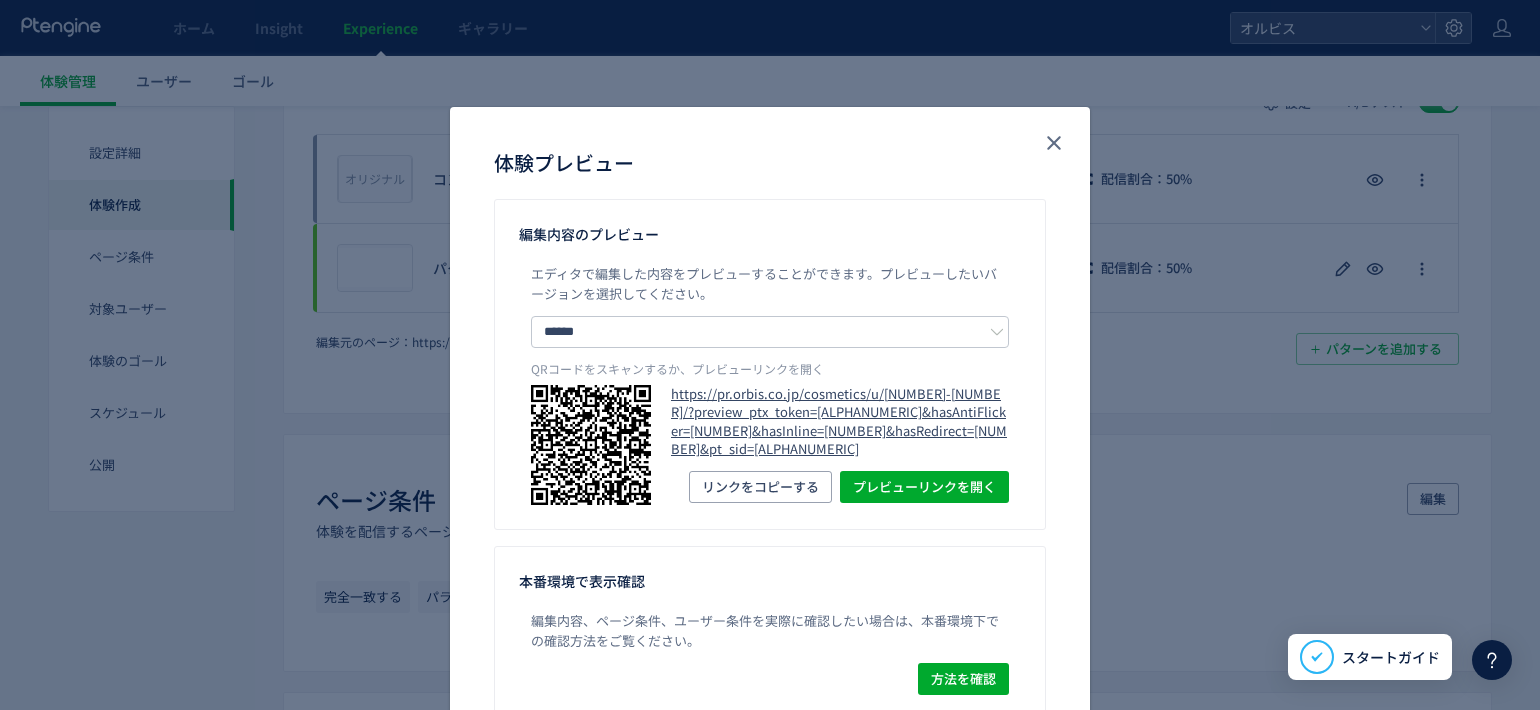click on "https://pr.orbis.co.jp/cosmetics/u/[NUMBER]-[NUMBER]/?preview_ptx_token=[ALPHANUMERIC]&hasAntiFlicker=[NUMBER]&hasInline=[NUMBER]&hasRedirect=[NUMBER]&pt_sid=[ALPHANUMERIC]" at bounding box center (840, 422) 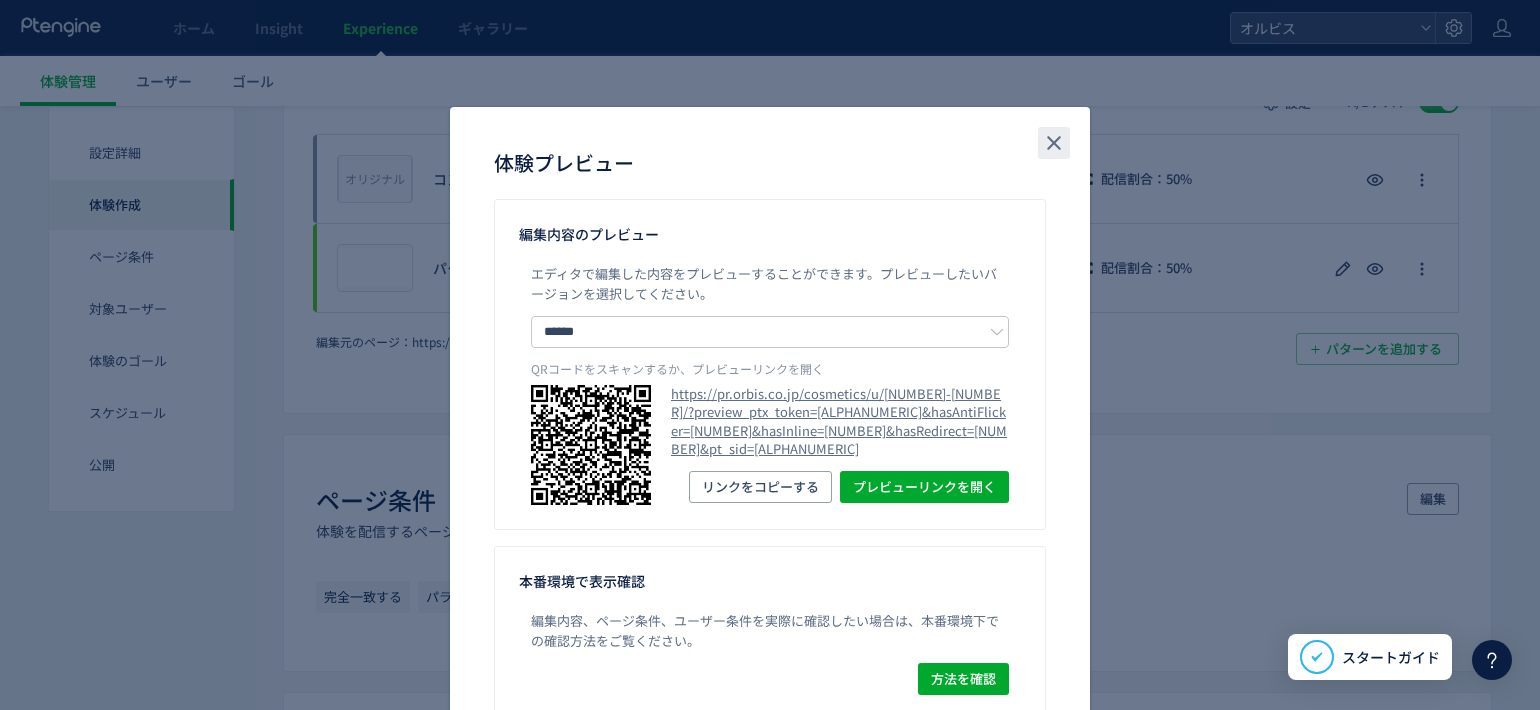 click 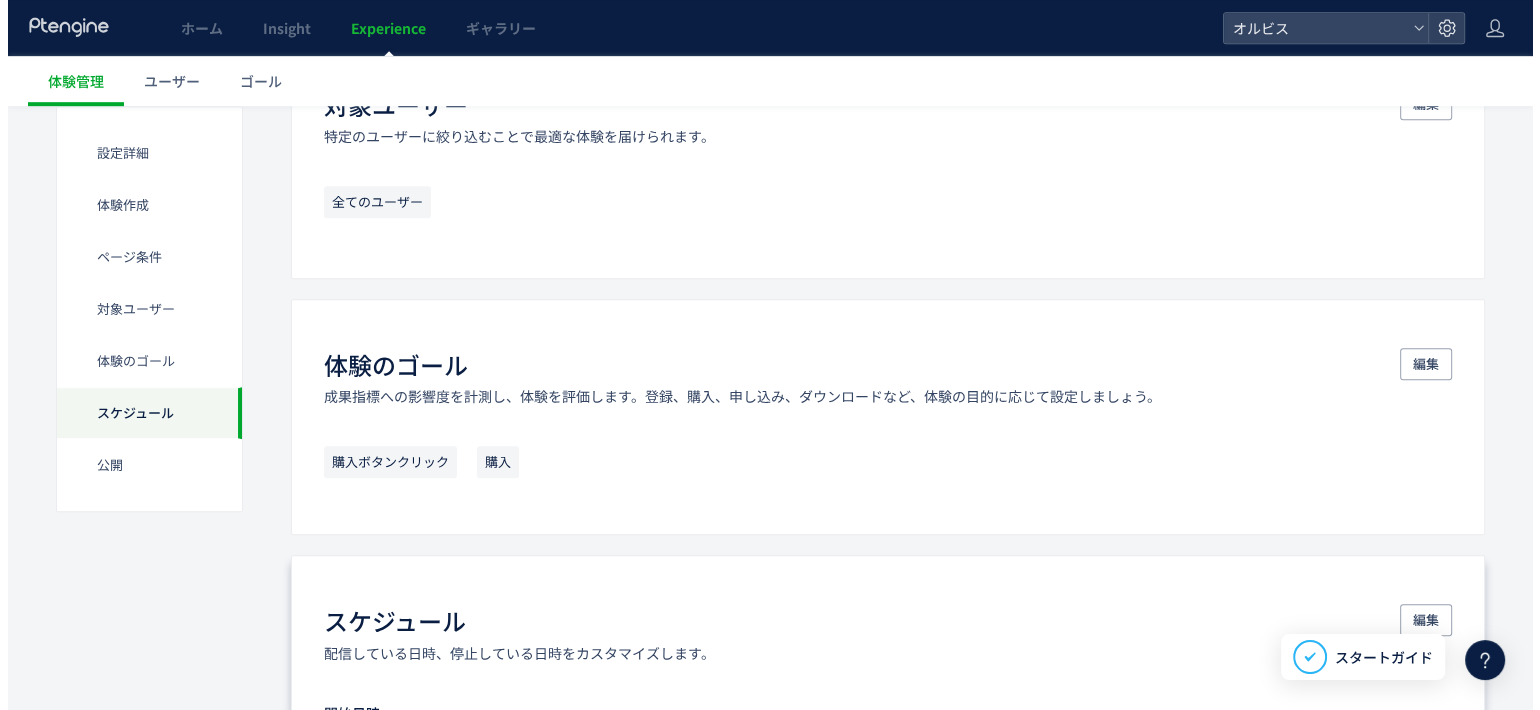 scroll, scrollTop: 1958, scrollLeft: 0, axis: vertical 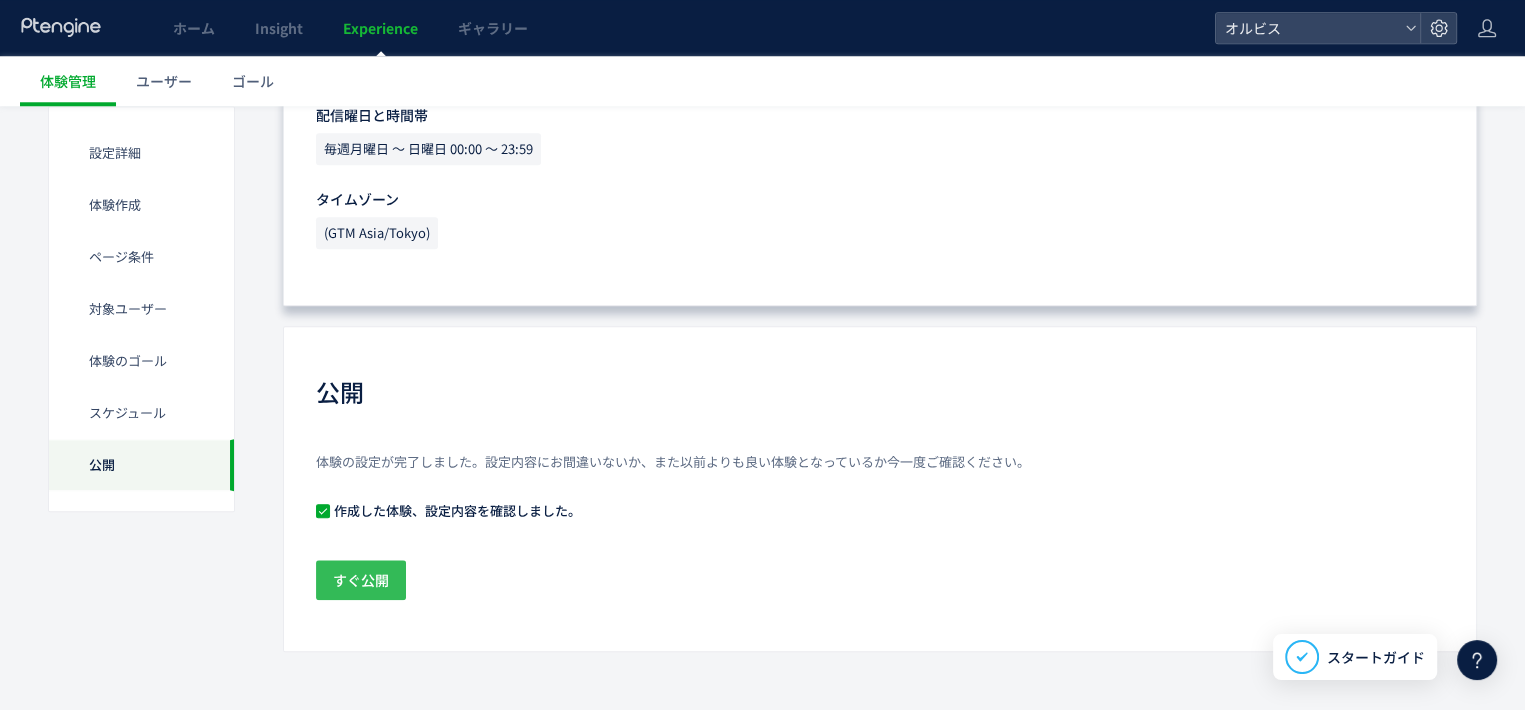 click on "すぐ公開" at bounding box center (361, 580) 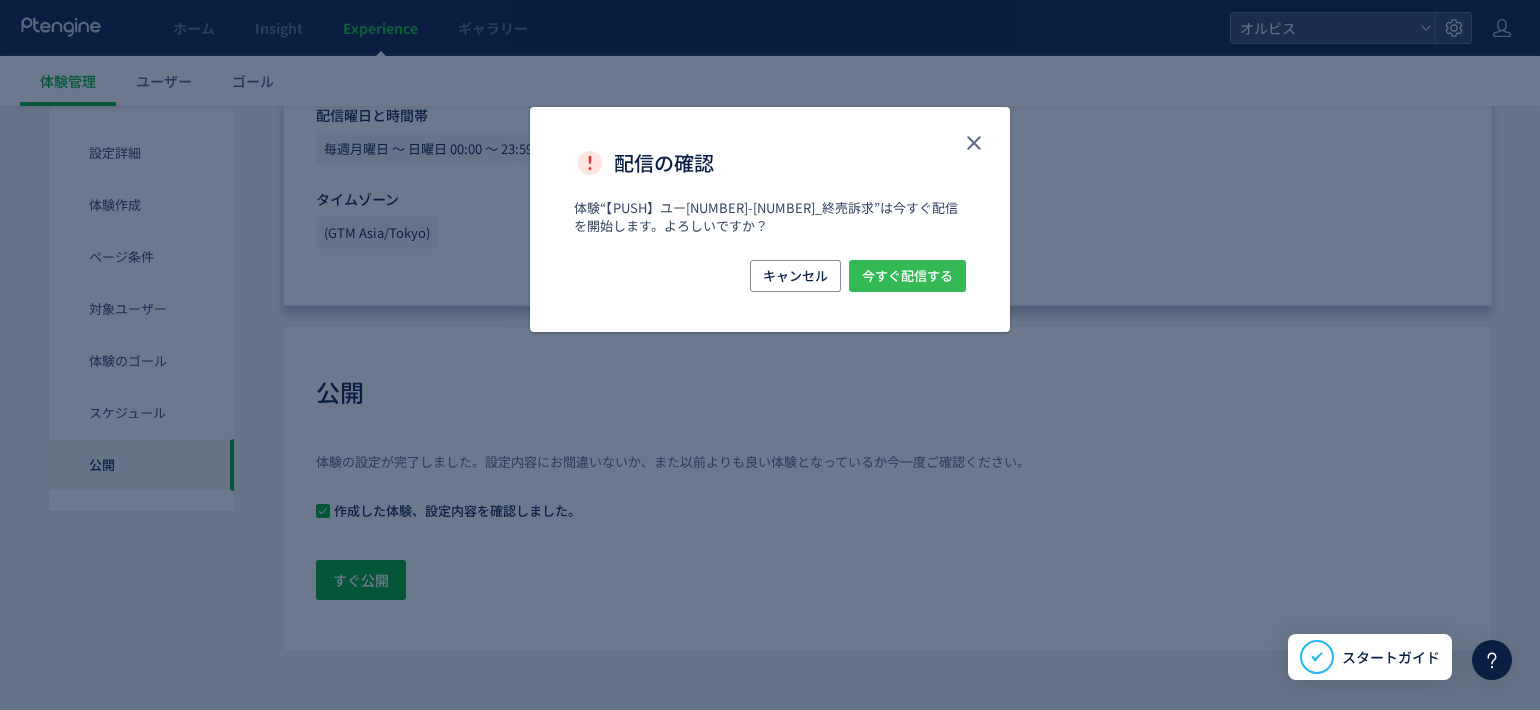 click on "今すぐ配信する" at bounding box center [907, 276] 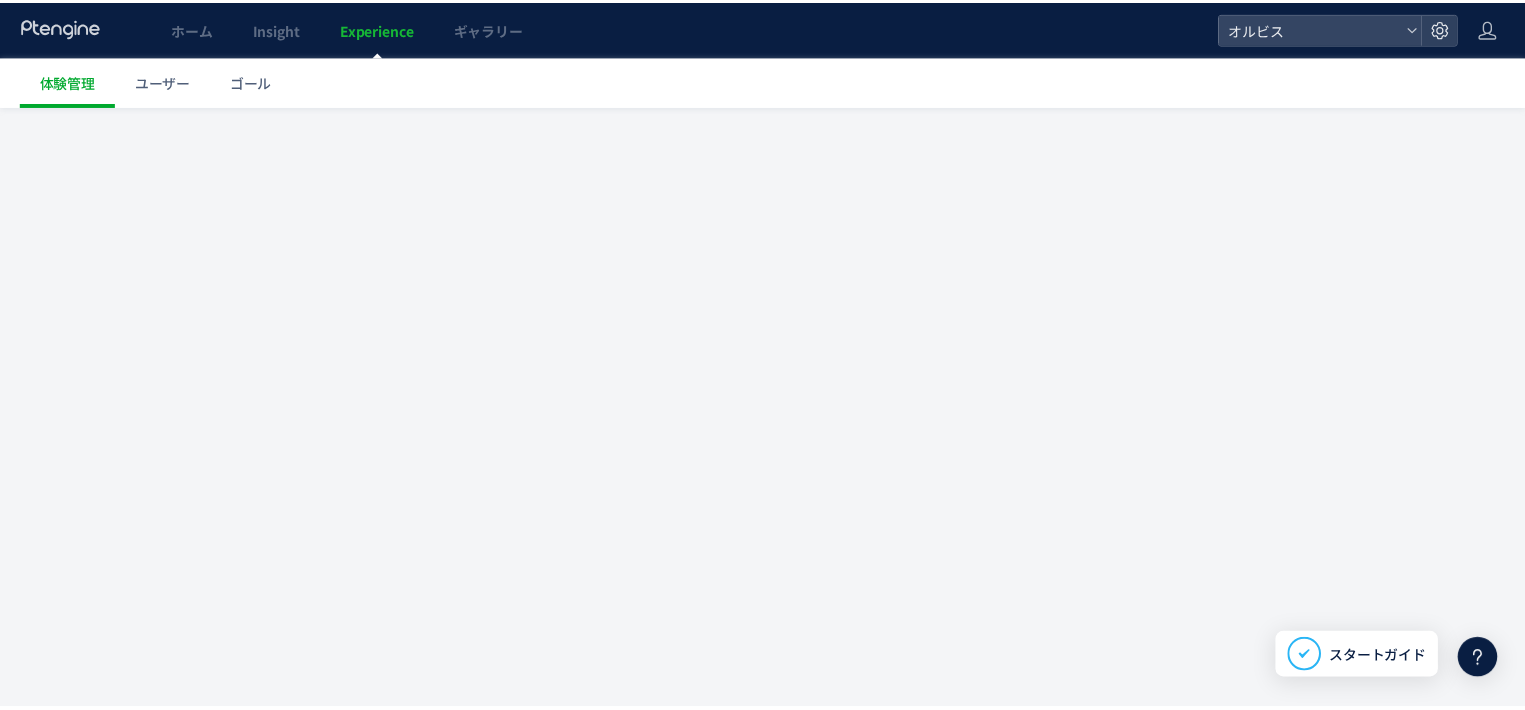 scroll, scrollTop: 0, scrollLeft: 0, axis: both 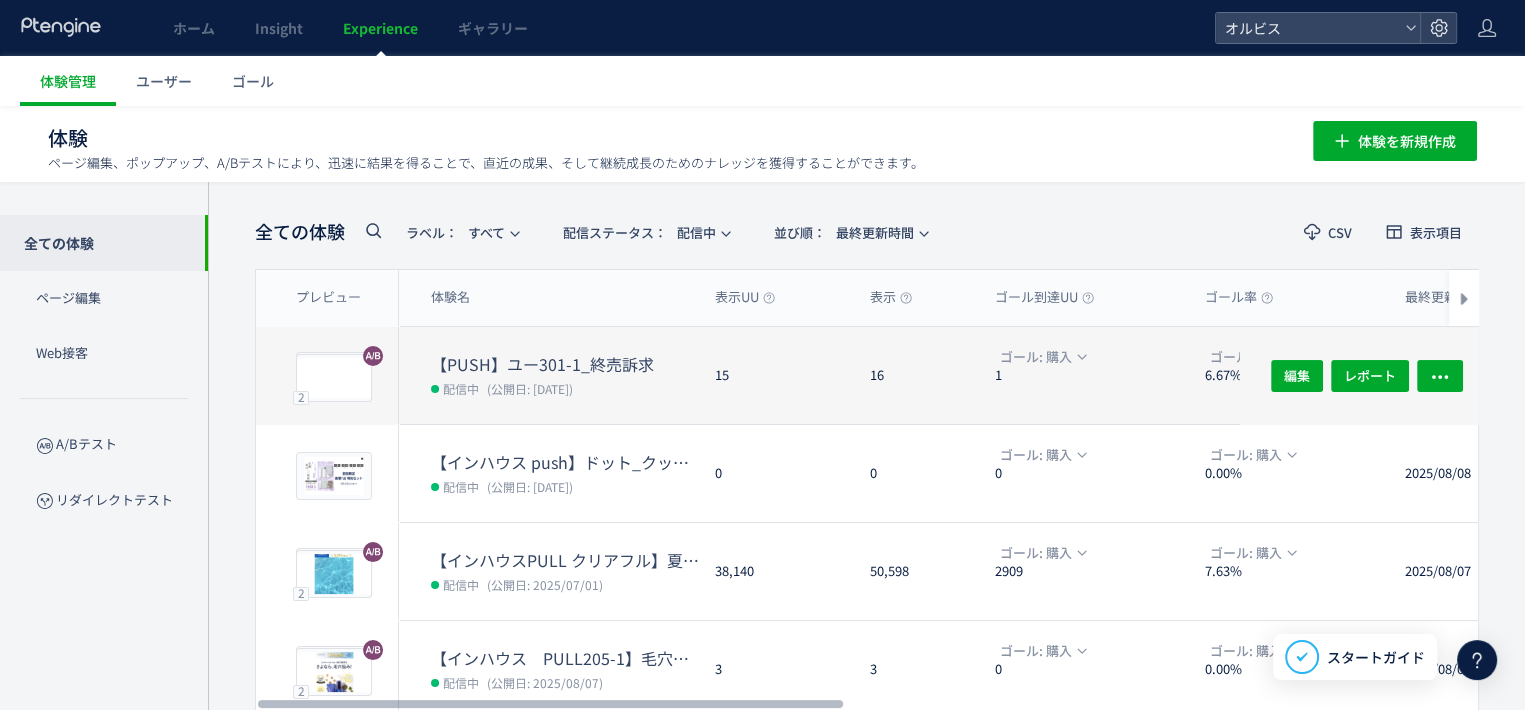 click on "配信中 (公開日: 2025/08/08)" at bounding box center [565, 388] 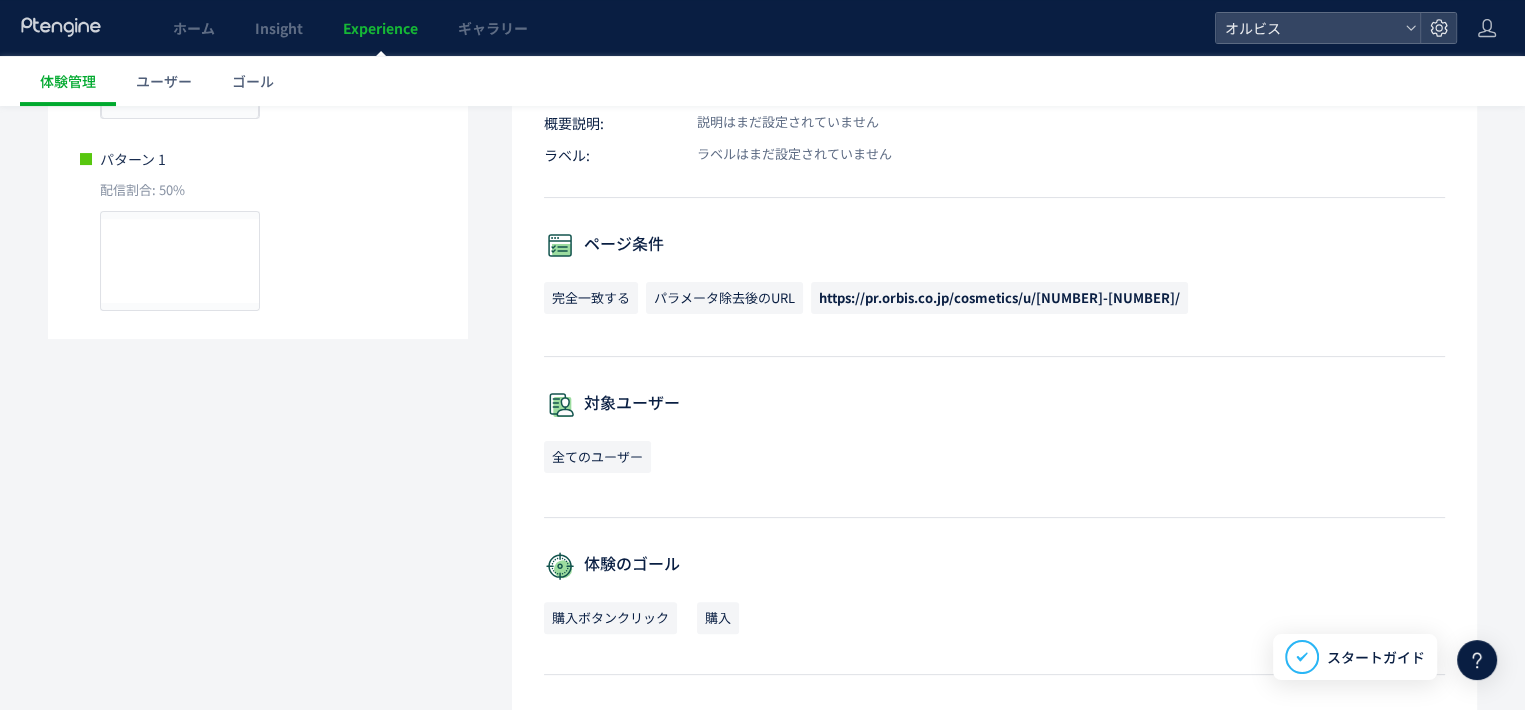 scroll, scrollTop: 0, scrollLeft: 0, axis: both 